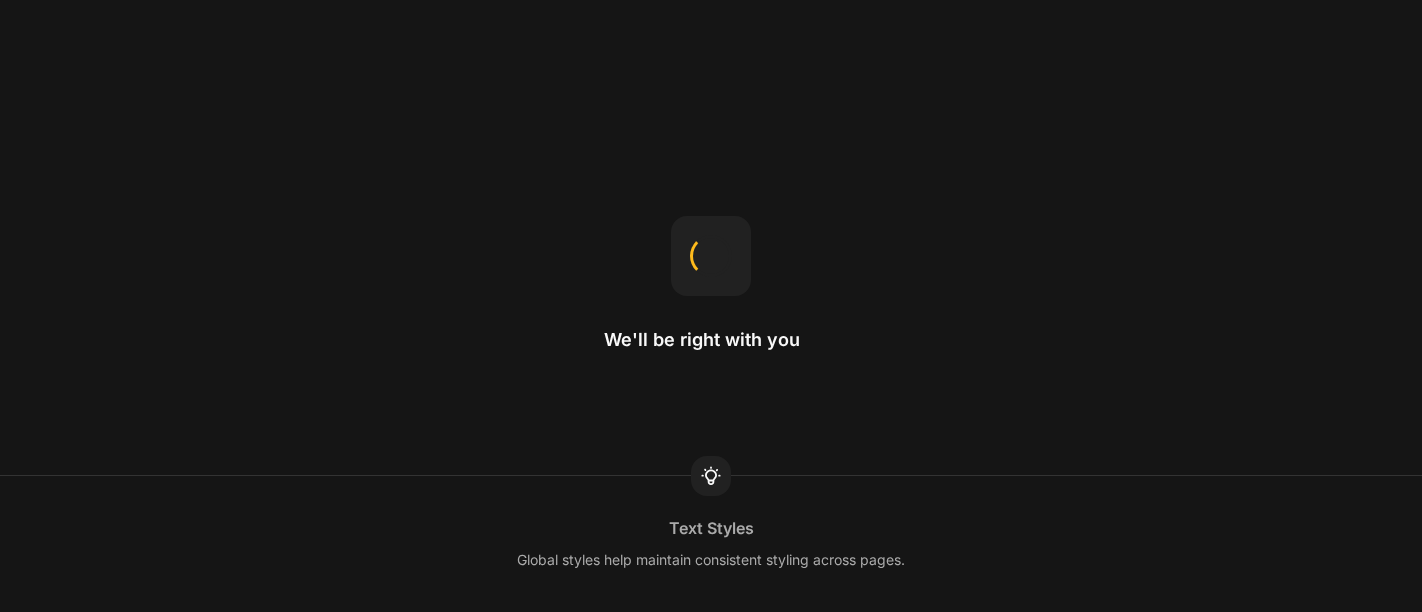 scroll, scrollTop: 0, scrollLeft: 0, axis: both 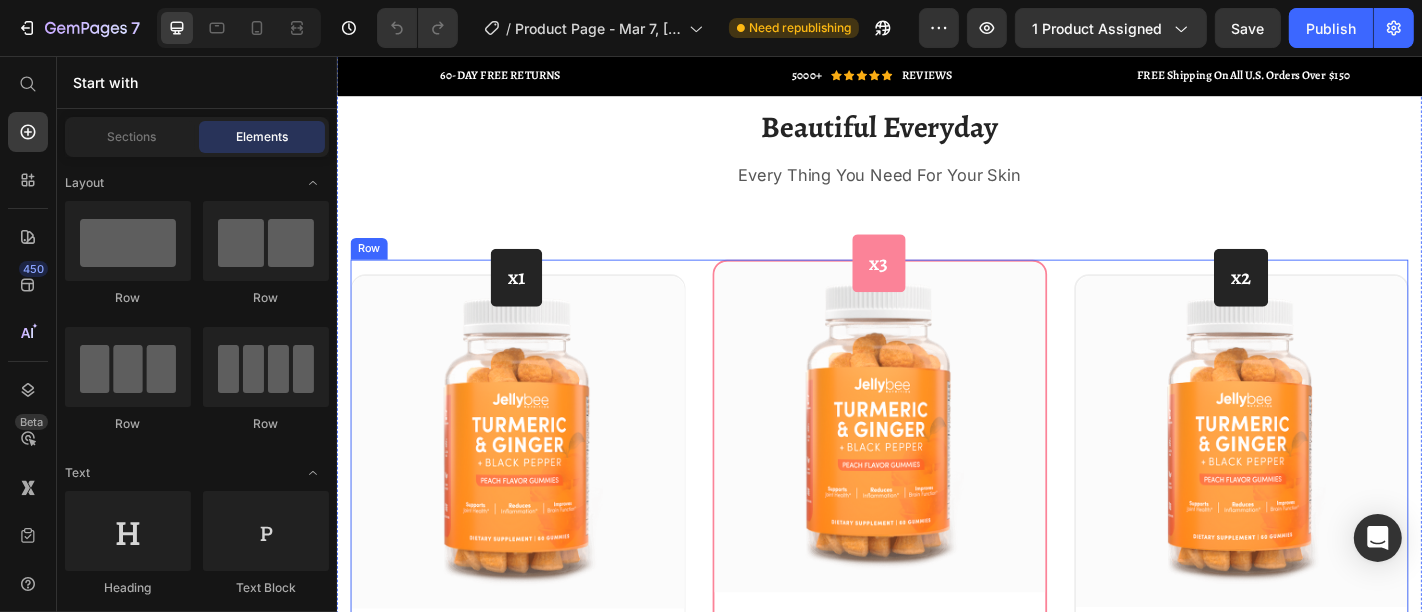 click on "x1 Heading Row (P) Images & Gallery Row $22.99 (P) Price
Icon 60 Days Money Back Renturn Text block Row
Icon Fast & Free shipping worldwide Text block Row
Icon Free Beauty Ebook Text block Row BUY NOW (P) Cart Button Image Image Image Image Image Row Row Product Row x3 Heading Row (P) Images & Gallery Row $22.99 (P) Price Only $10.00 each Text block Save $12.97 Text block
Icon 60 Days Money Back Renturn Text block Row
Icon Fast & Free shipping worldwide Text block Row
Icon Free Beauty Ebook Text block Row BEST PRICE. BUY NOW! (P) Cart Button Image Image Image Image Image Row Row Product Row x2 Heading Row (P) Images & Gallery Row $22.99 (P) Price
Icon 60 Days Money Back Renturn Text block Row
Icon Fast & Free shipping worldwide Text block Row
Icon Free Beauty Ebook Text block Row BUY NOW (P) Cart Button Image Image Image Image Image Row Row Product Row Row" at bounding box center (936, 666) 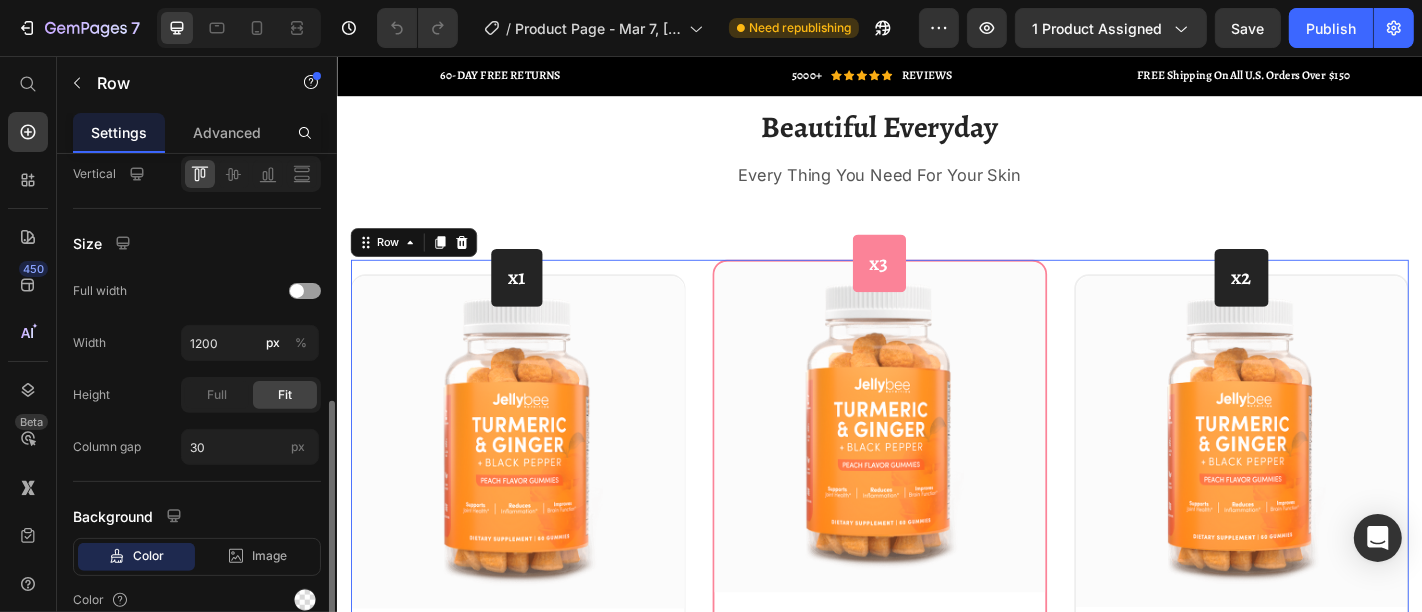 scroll, scrollTop: 642, scrollLeft: 0, axis: vertical 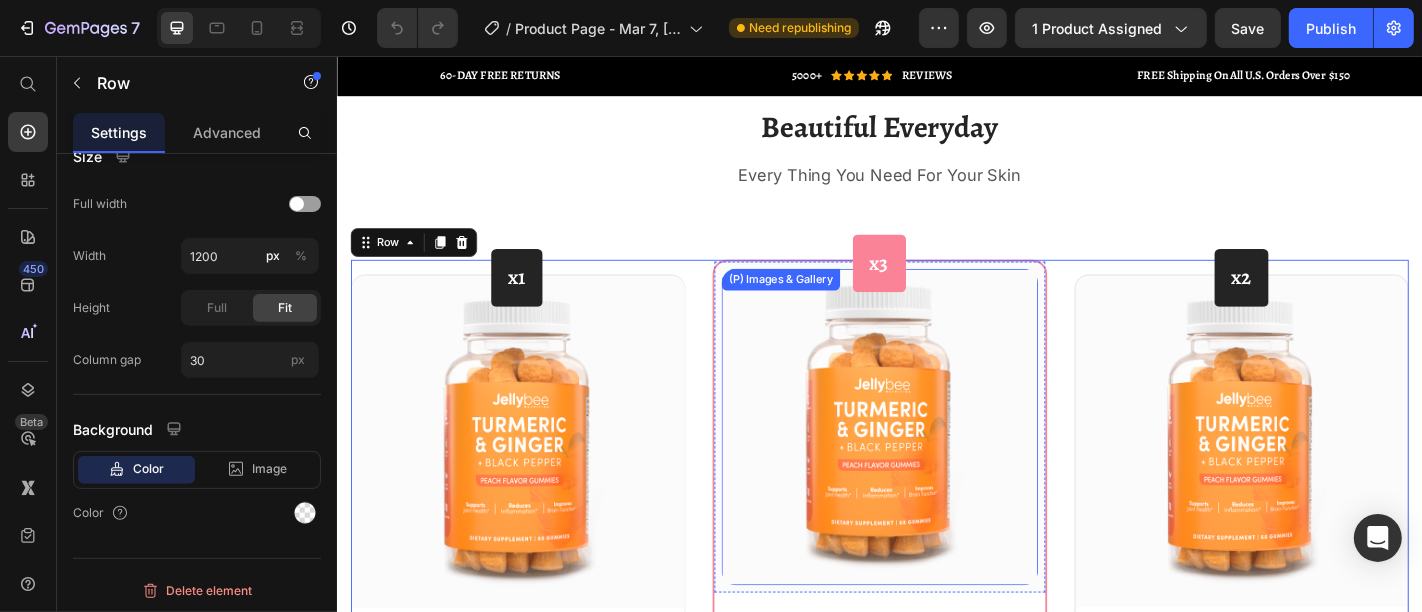 click at bounding box center (936, 466) 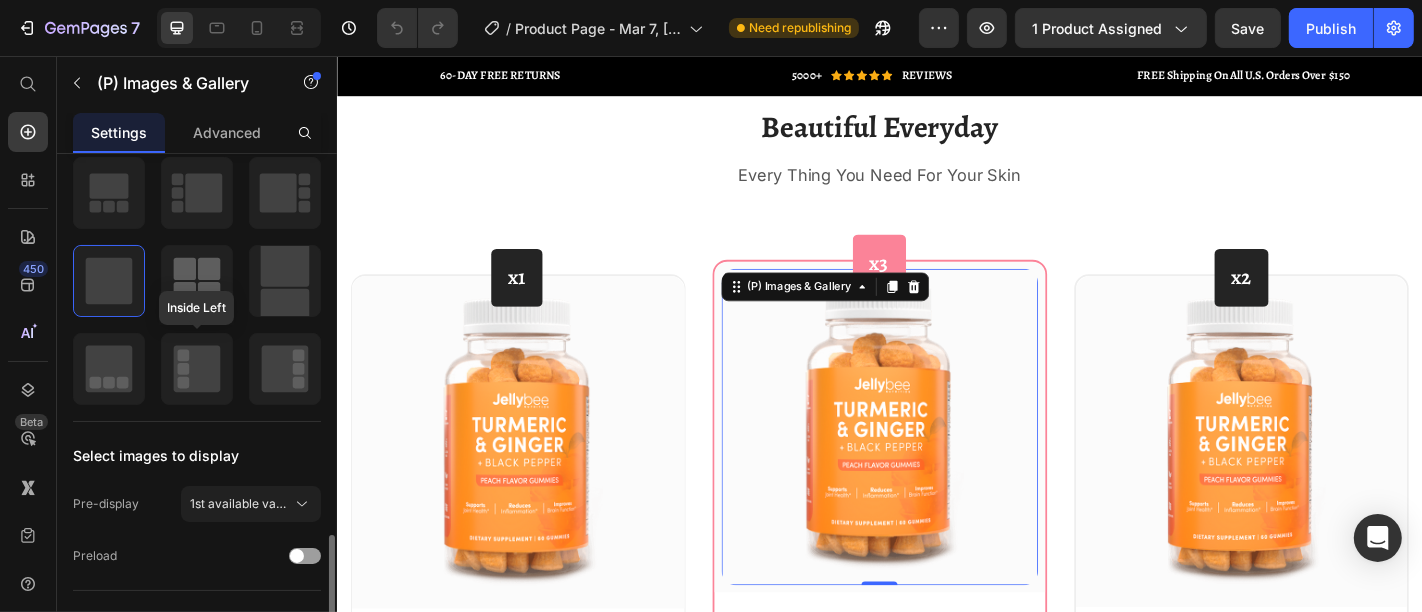 scroll, scrollTop: 444, scrollLeft: 0, axis: vertical 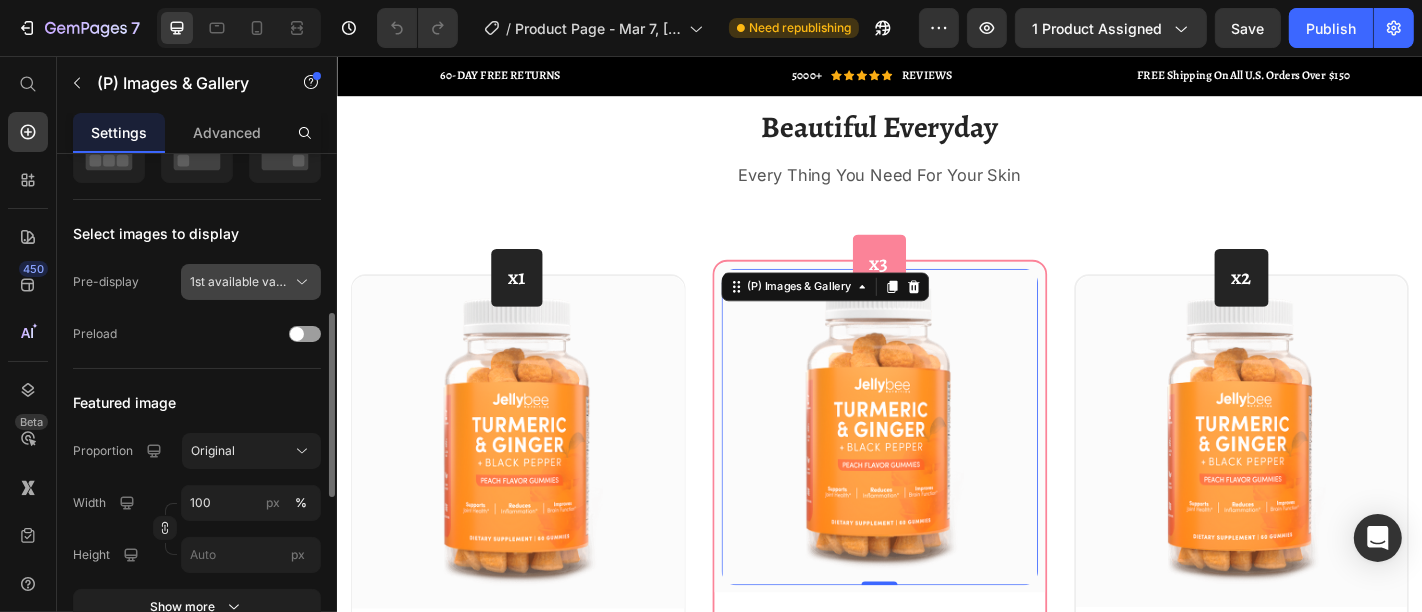 click on "1st available variant" at bounding box center [239, 282] 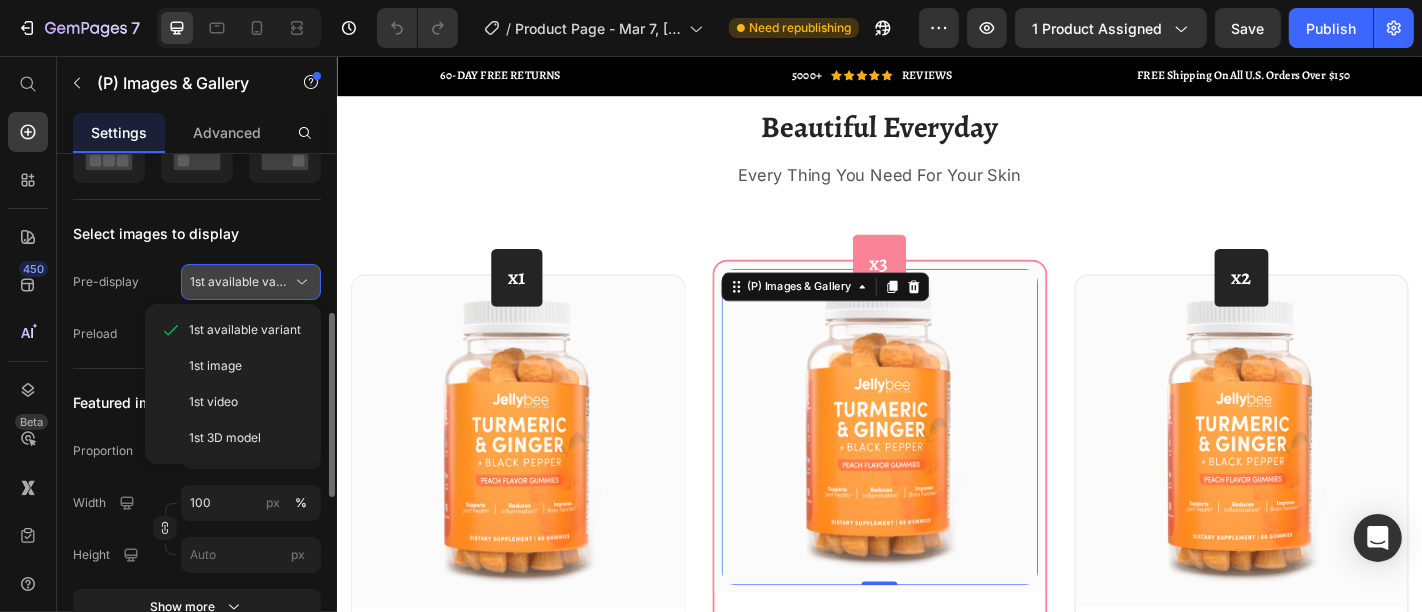 click on "1st available variant" at bounding box center (239, 282) 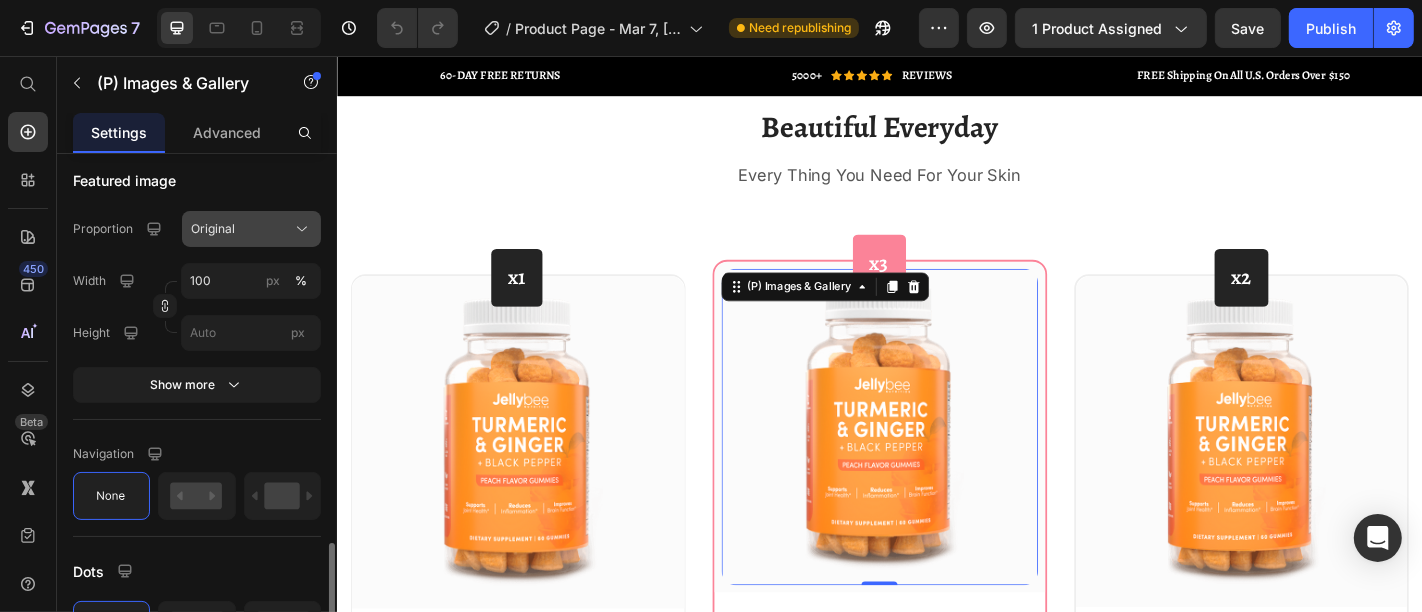 scroll, scrollTop: 777, scrollLeft: 0, axis: vertical 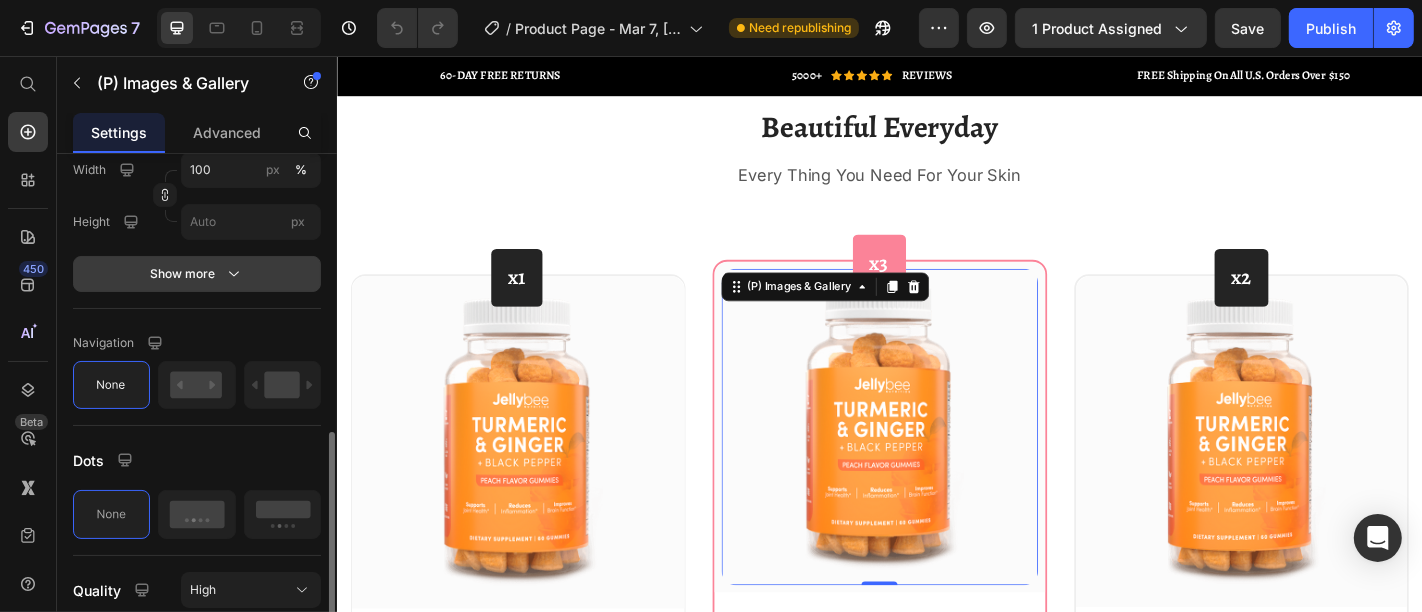 click on "Show more" at bounding box center (197, 274) 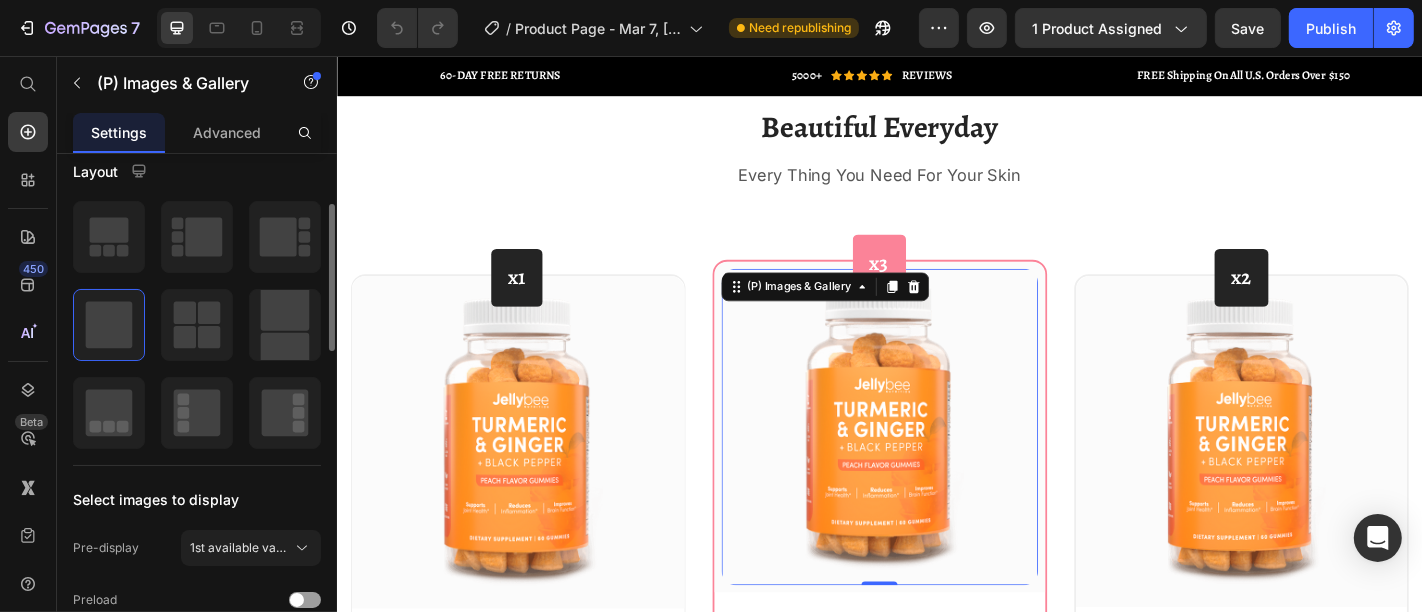 scroll, scrollTop: 0, scrollLeft: 0, axis: both 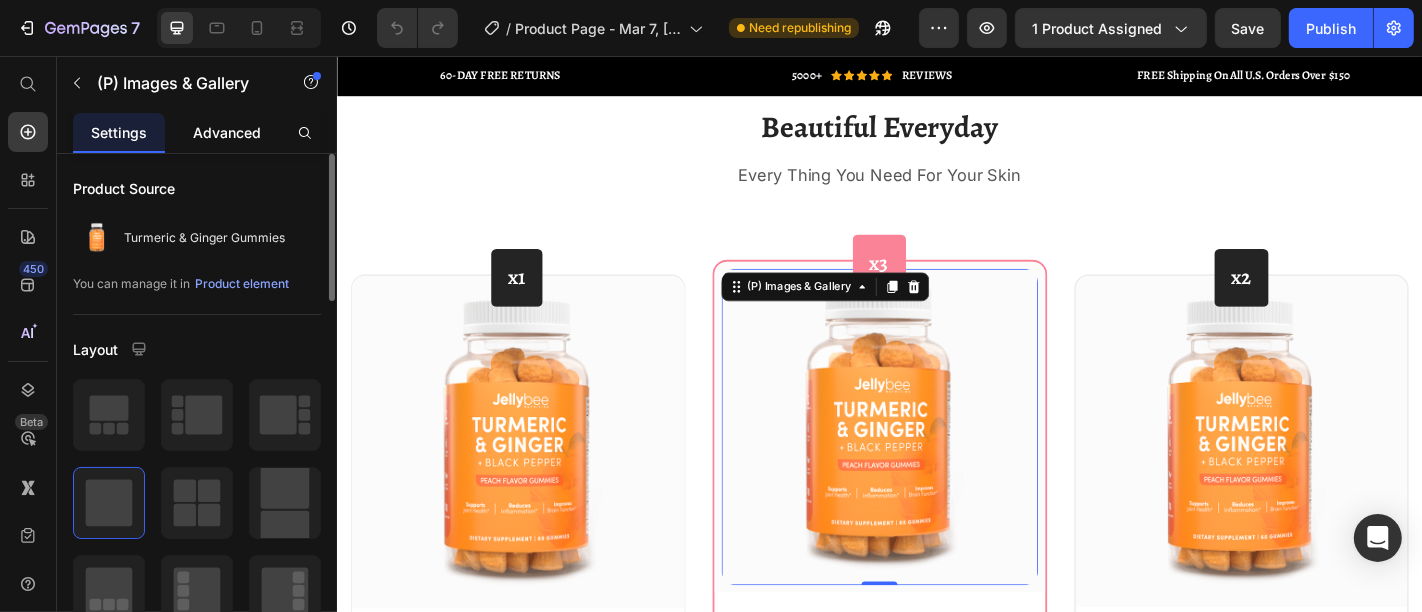 click on "Advanced" at bounding box center [227, 132] 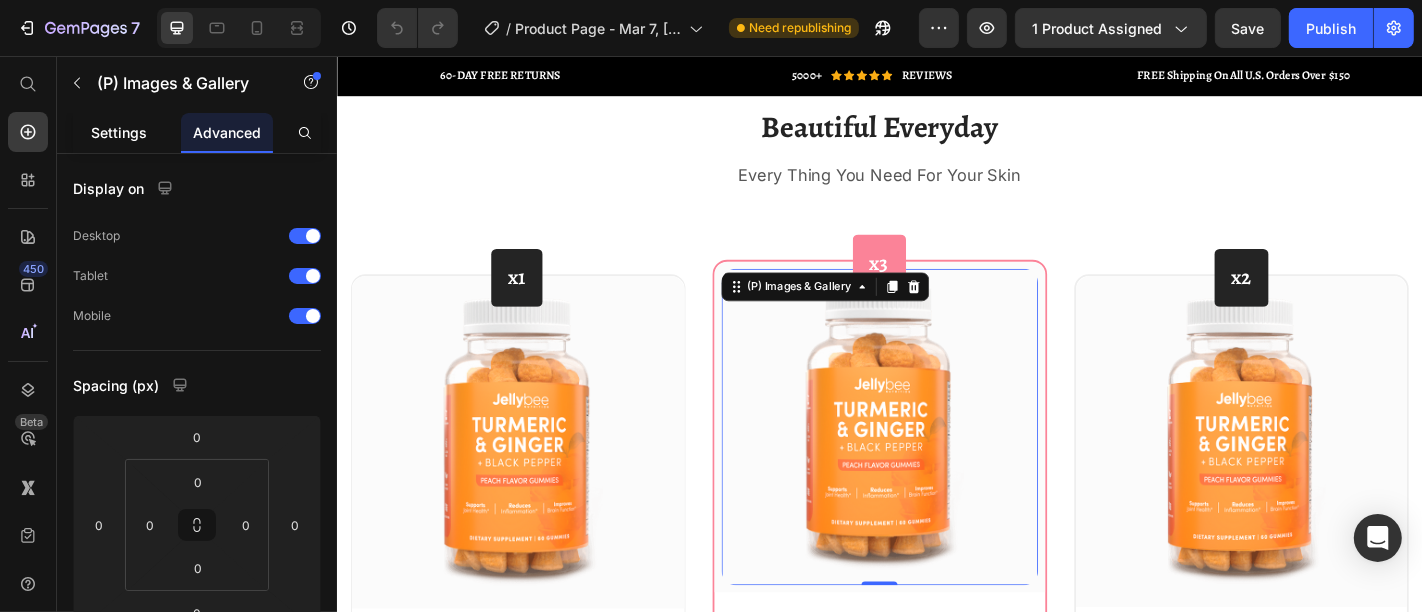 click on "Settings" at bounding box center [119, 132] 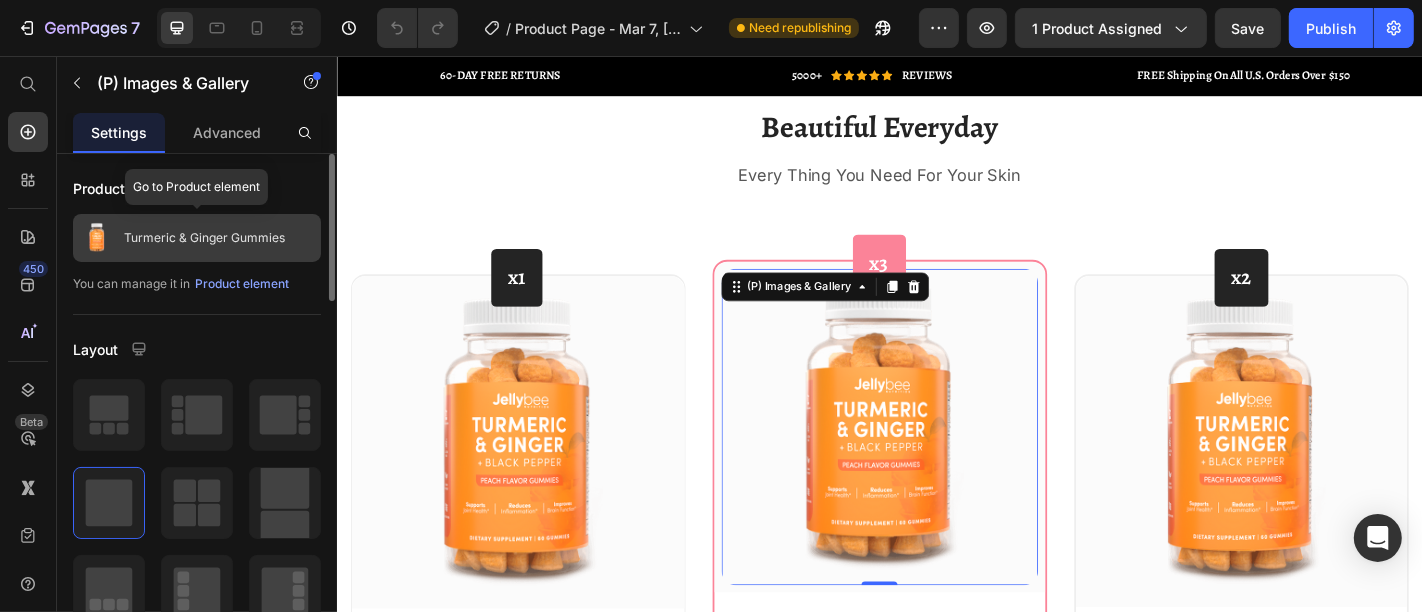 click on "Turmeric & Ginger Gummies" at bounding box center (204, 238) 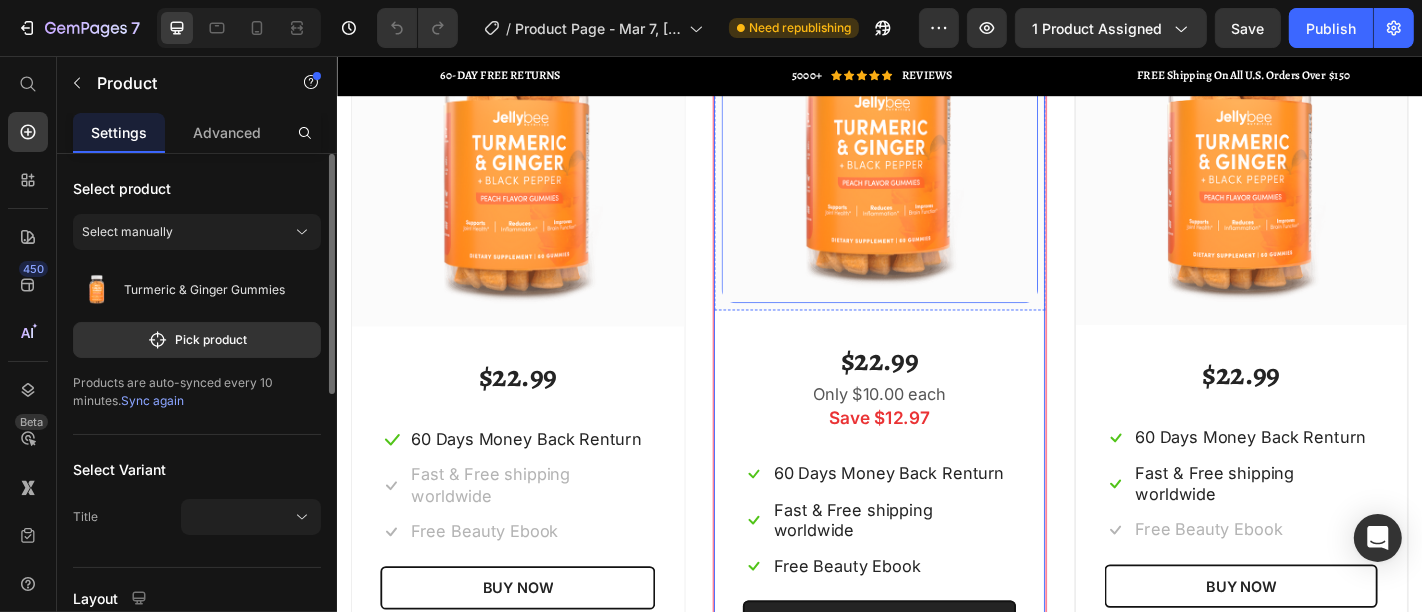 scroll, scrollTop: 1444, scrollLeft: 0, axis: vertical 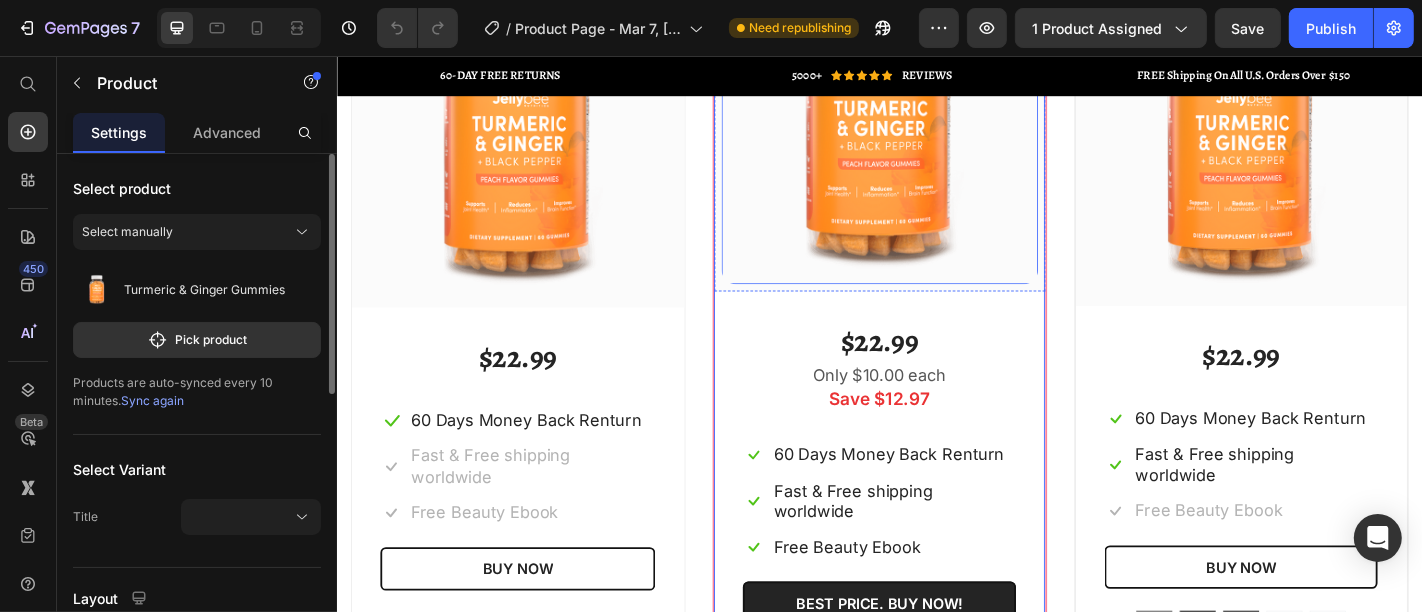 click on "$22.99" at bounding box center [936, 371] 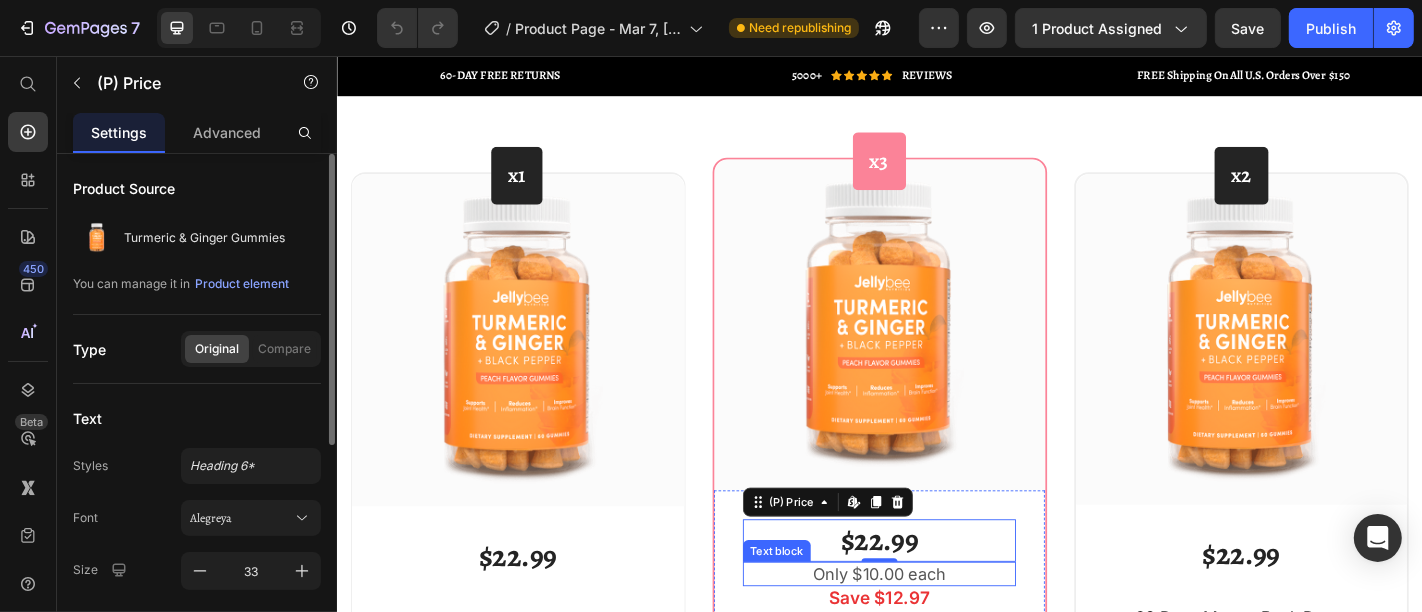 scroll, scrollTop: 1222, scrollLeft: 0, axis: vertical 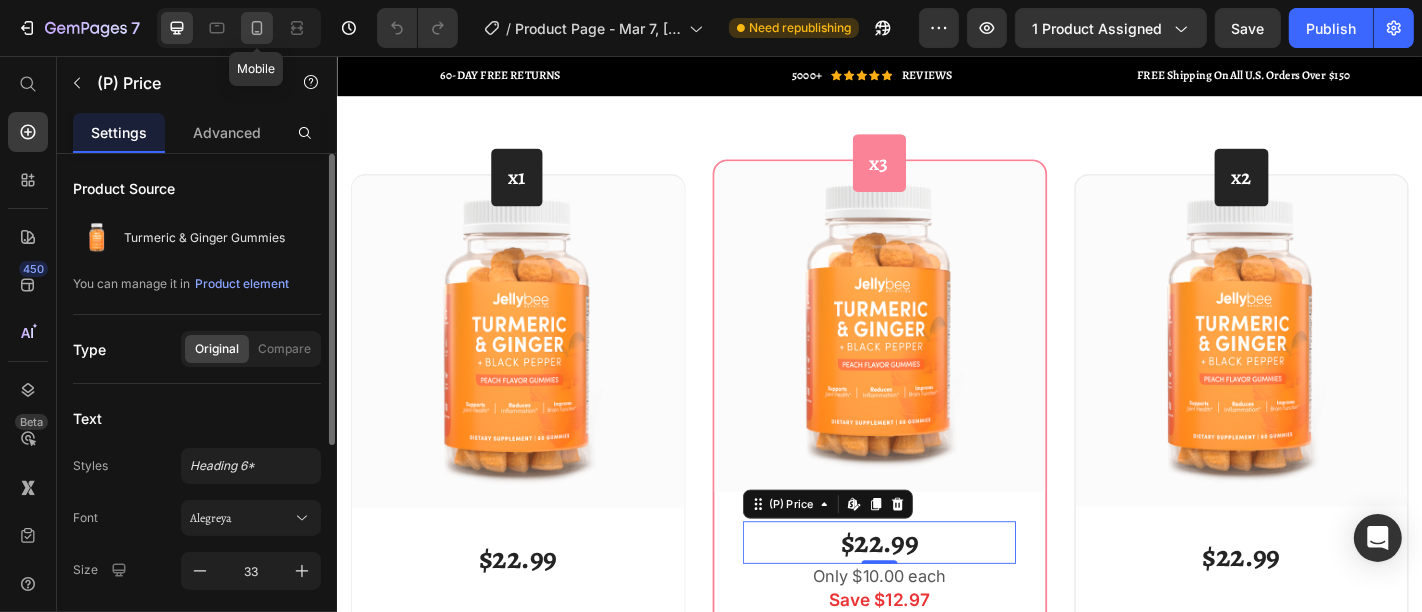 click 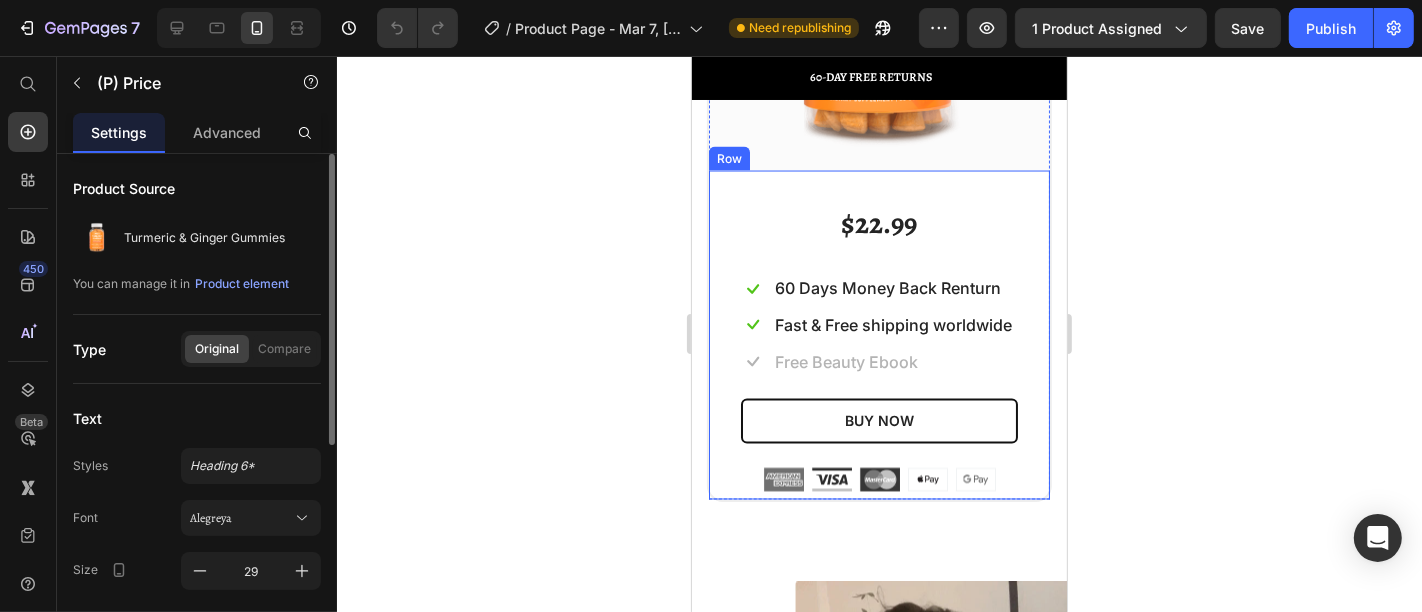 scroll, scrollTop: 2845, scrollLeft: 0, axis: vertical 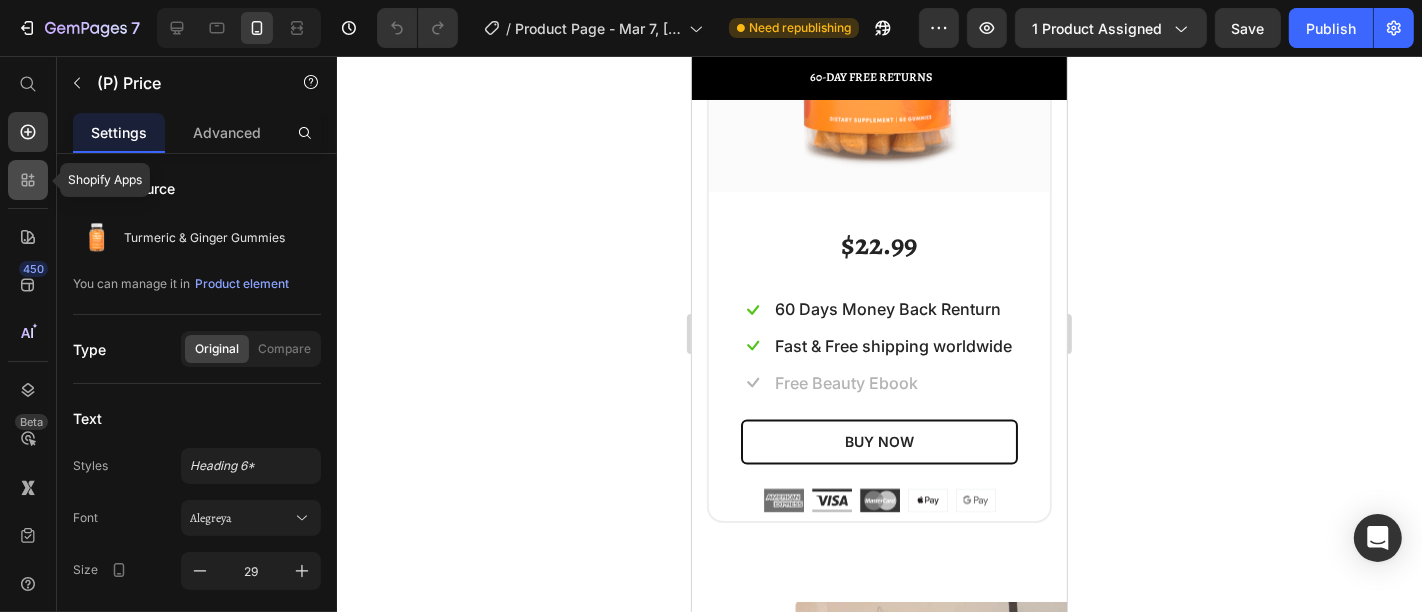 click 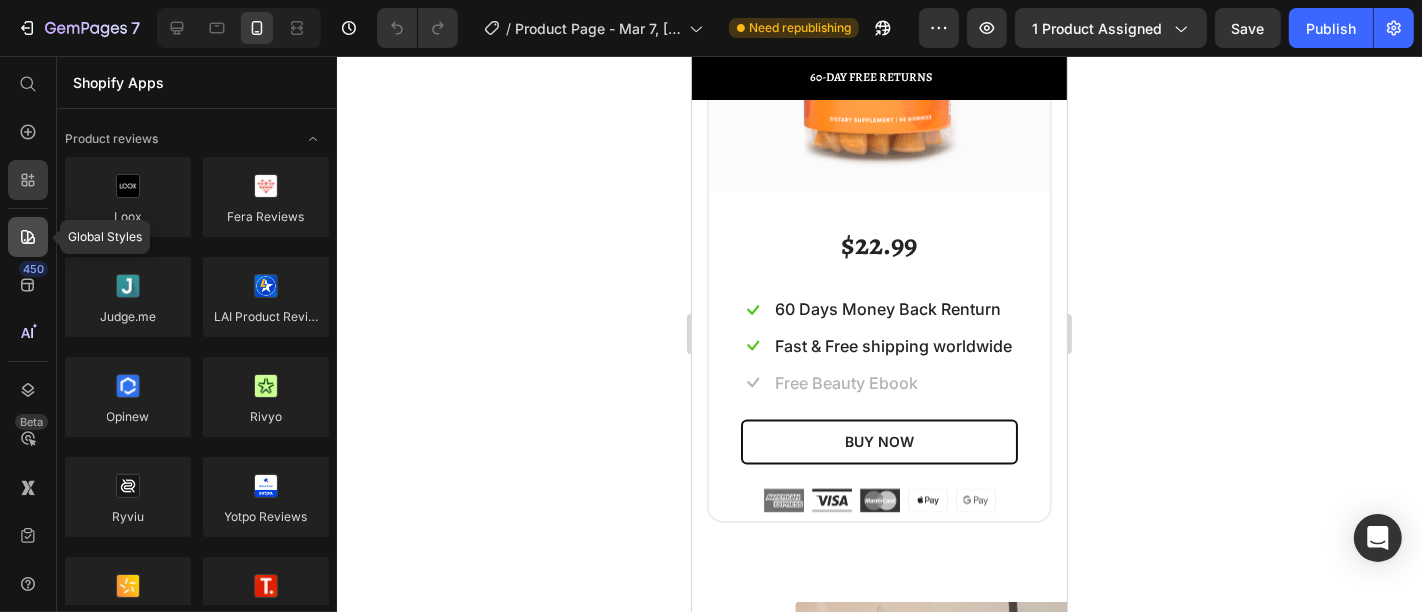 click 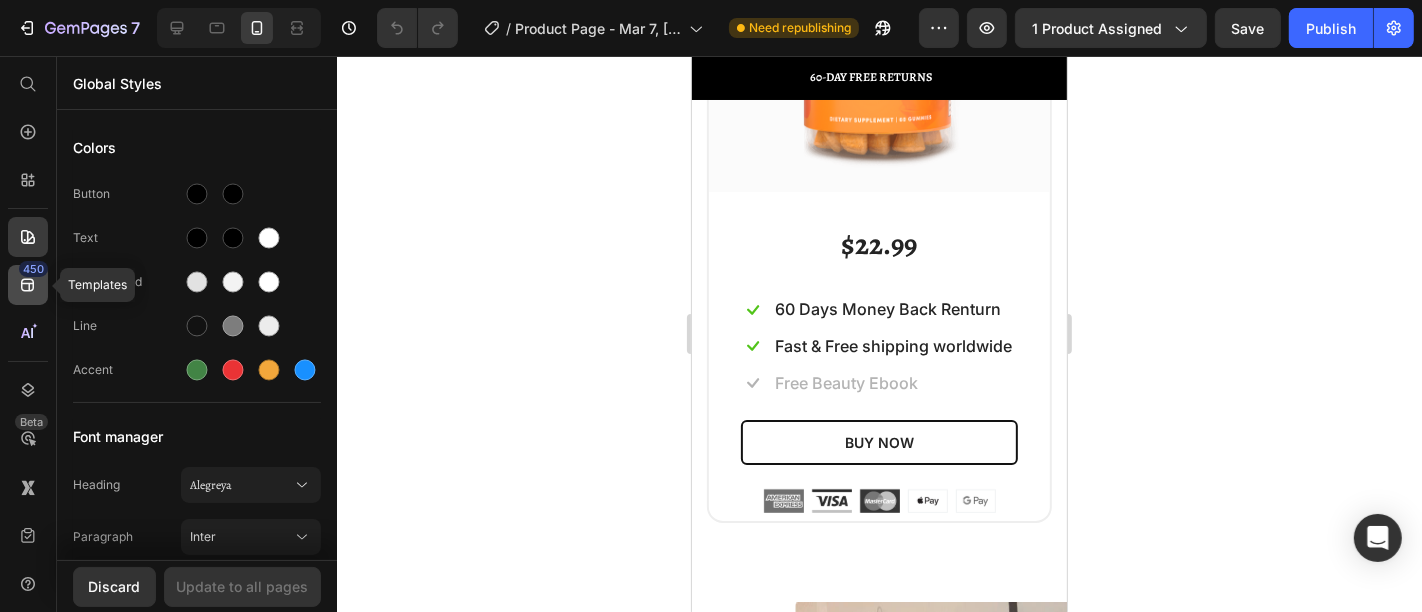 click 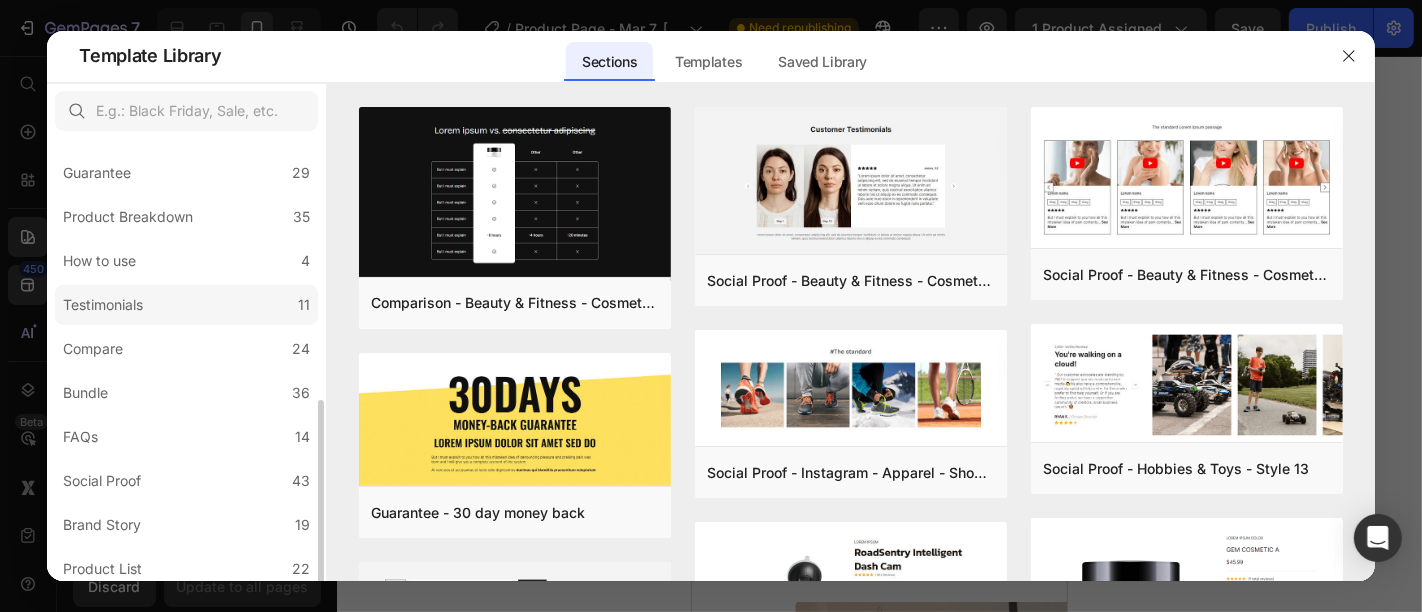 scroll, scrollTop: 333, scrollLeft: 0, axis: vertical 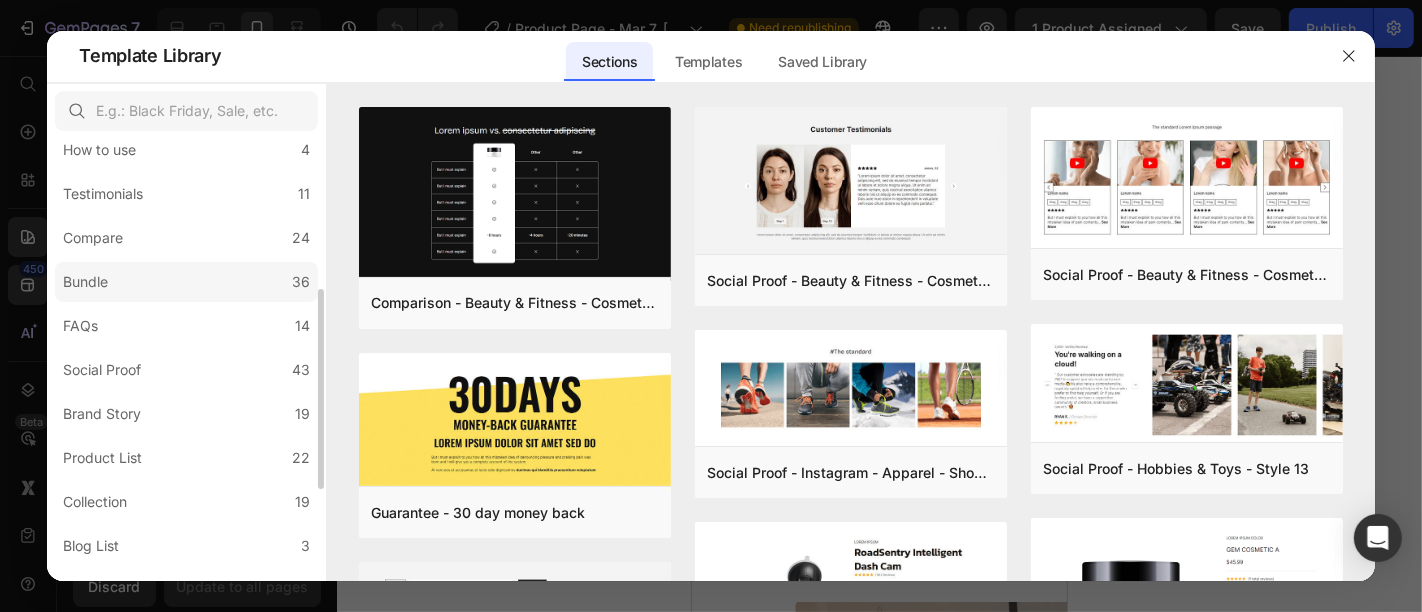 click on "Bundle 36" 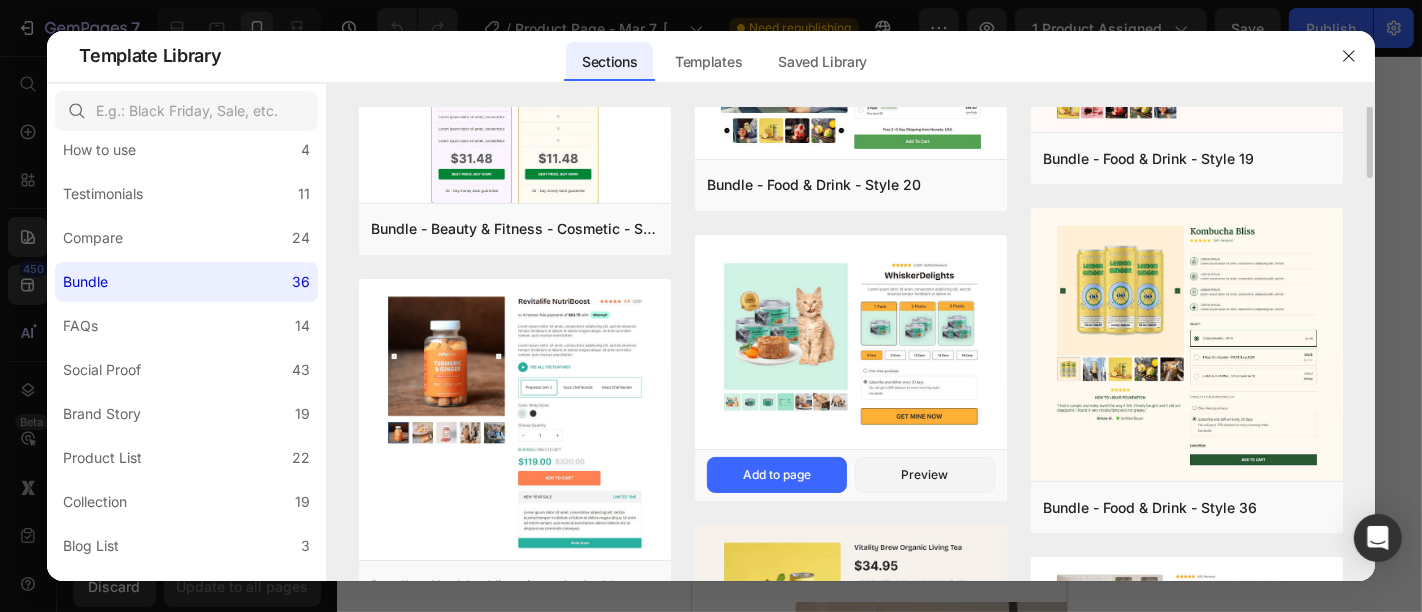 scroll, scrollTop: 222, scrollLeft: 0, axis: vertical 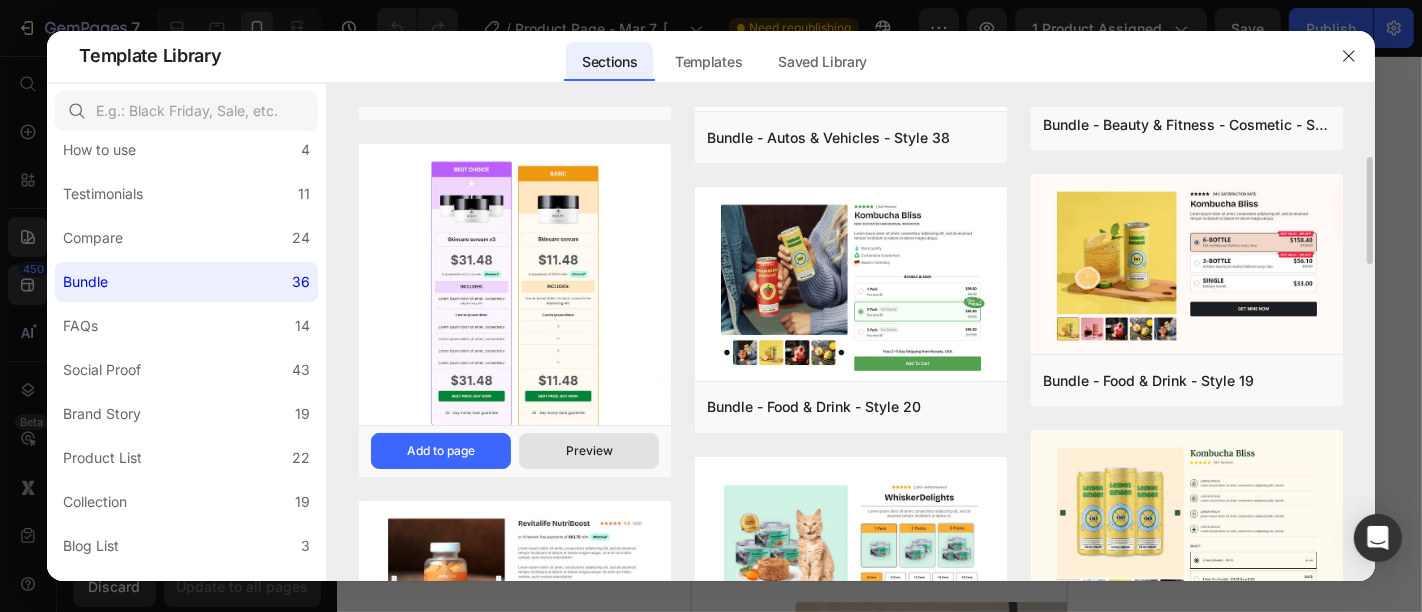 click on "Preview" at bounding box center [589, 451] 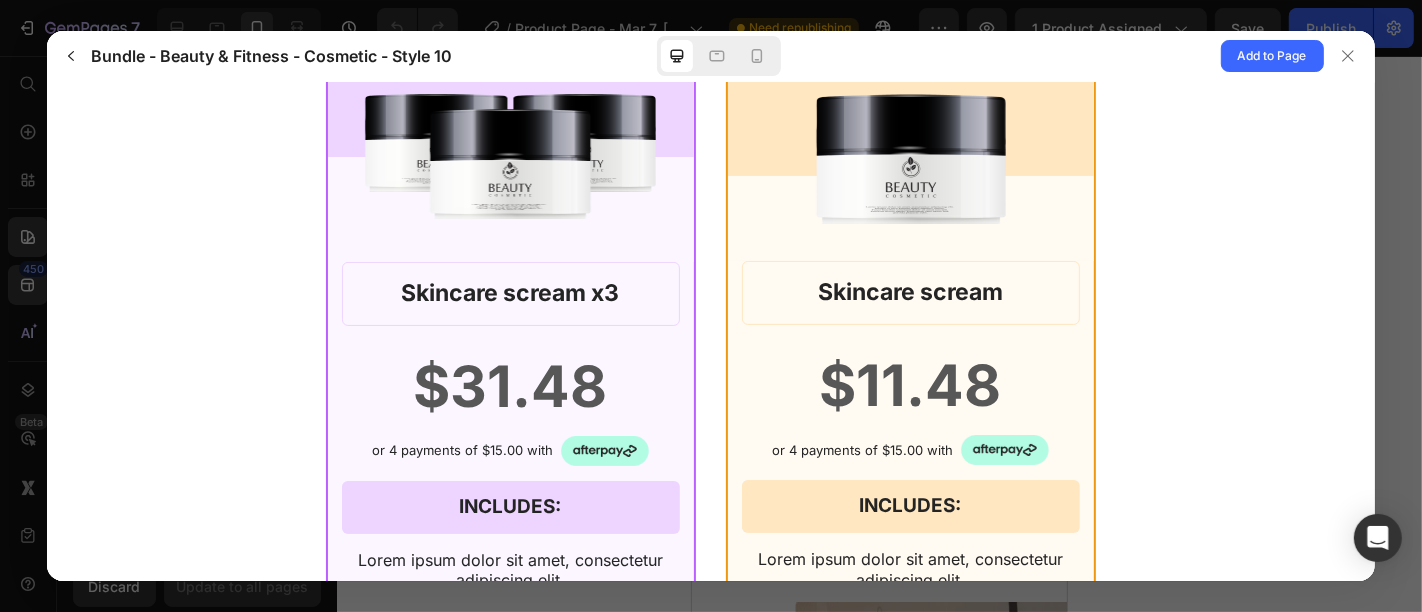 scroll, scrollTop: 222, scrollLeft: 0, axis: vertical 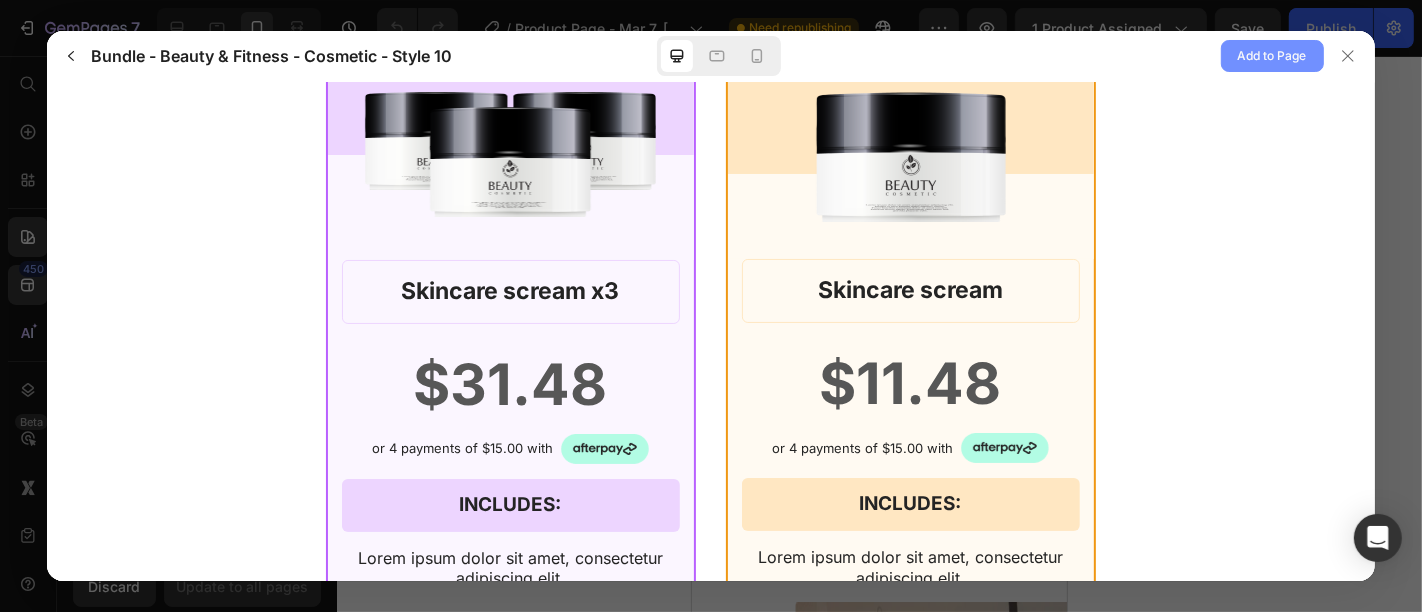 click on "Add to Page" 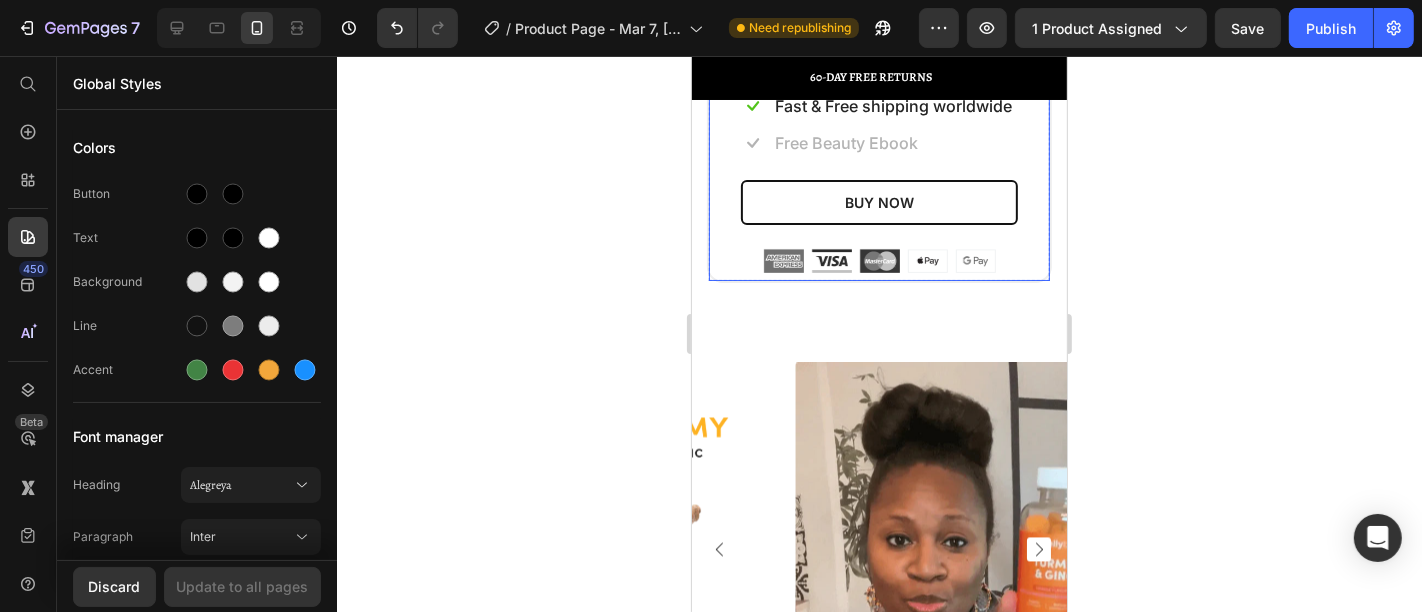 scroll, scrollTop: 2641, scrollLeft: 0, axis: vertical 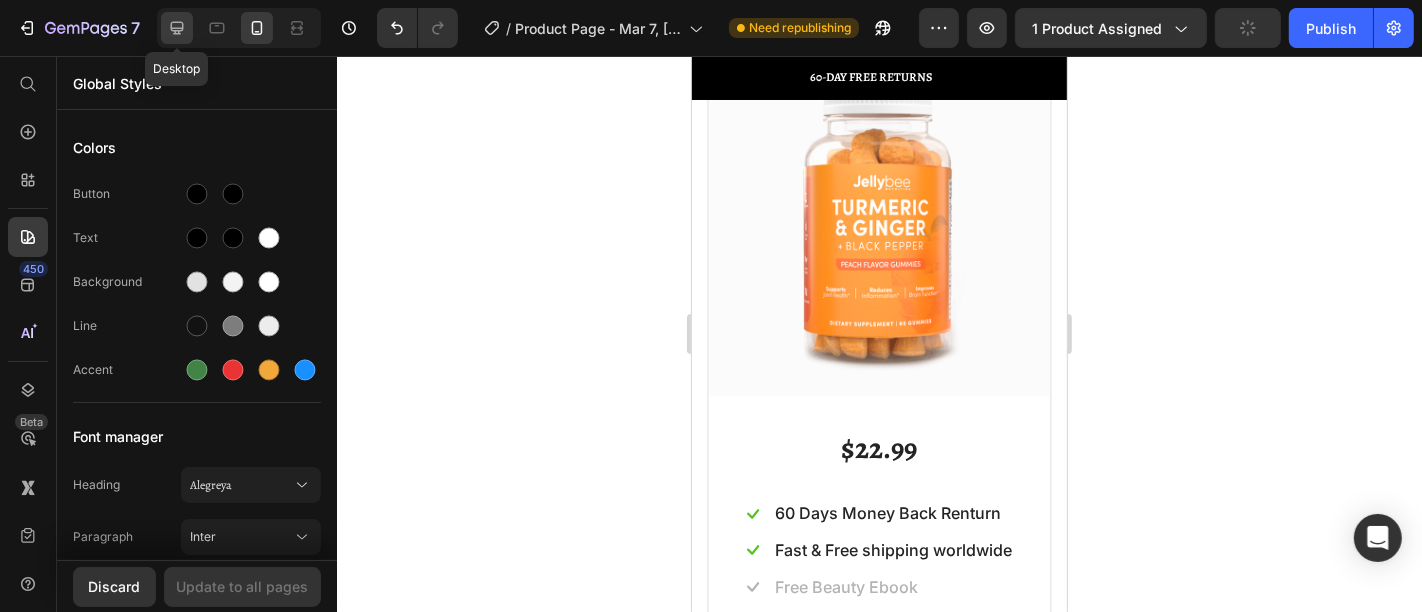 click 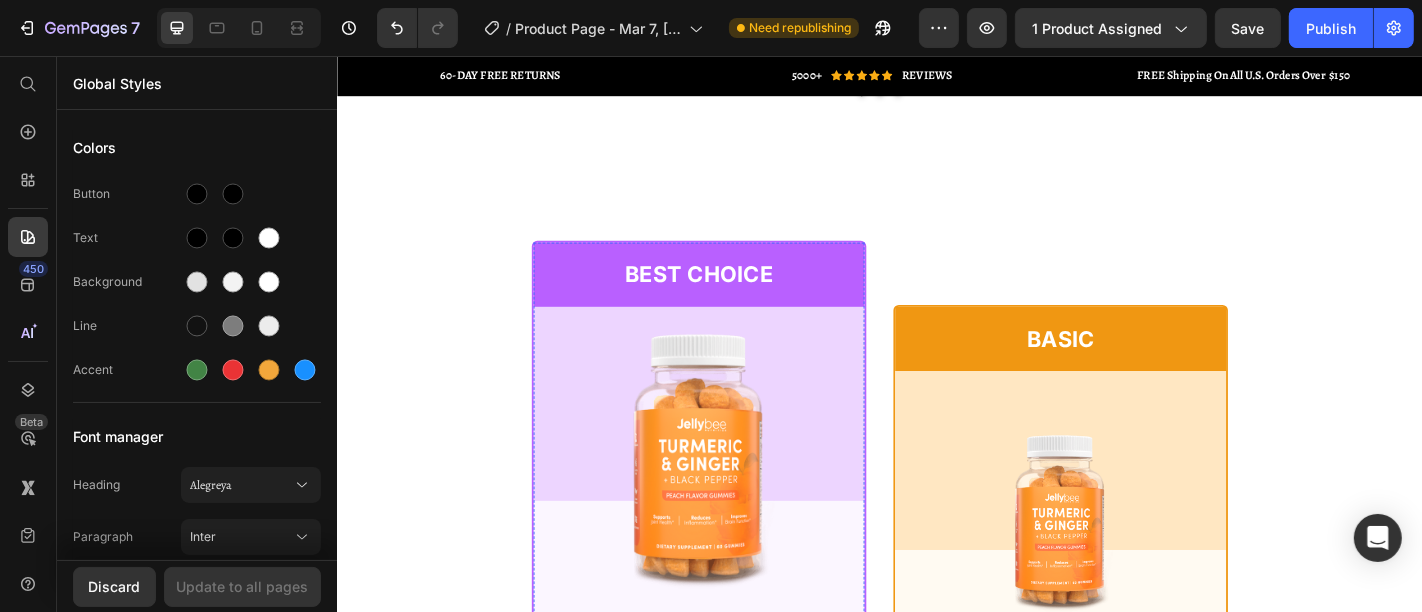 scroll, scrollTop: 6714, scrollLeft: 0, axis: vertical 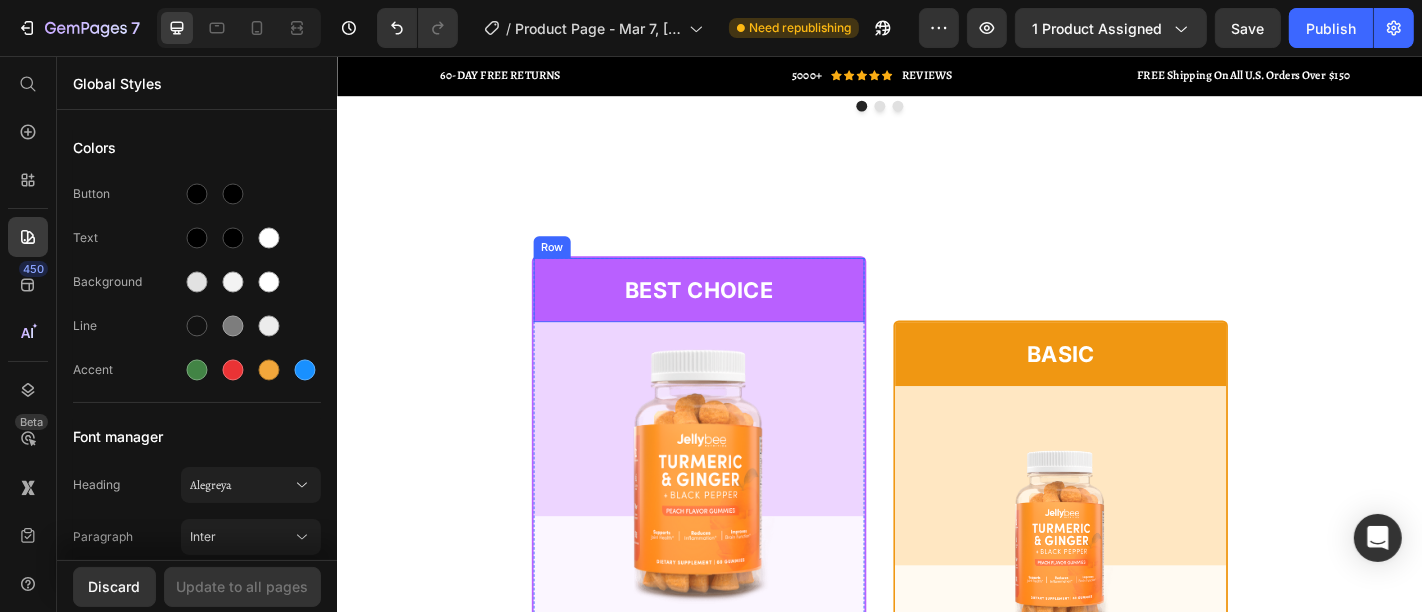 click on "BEST CHOICE Text Block Row" at bounding box center [736, 314] 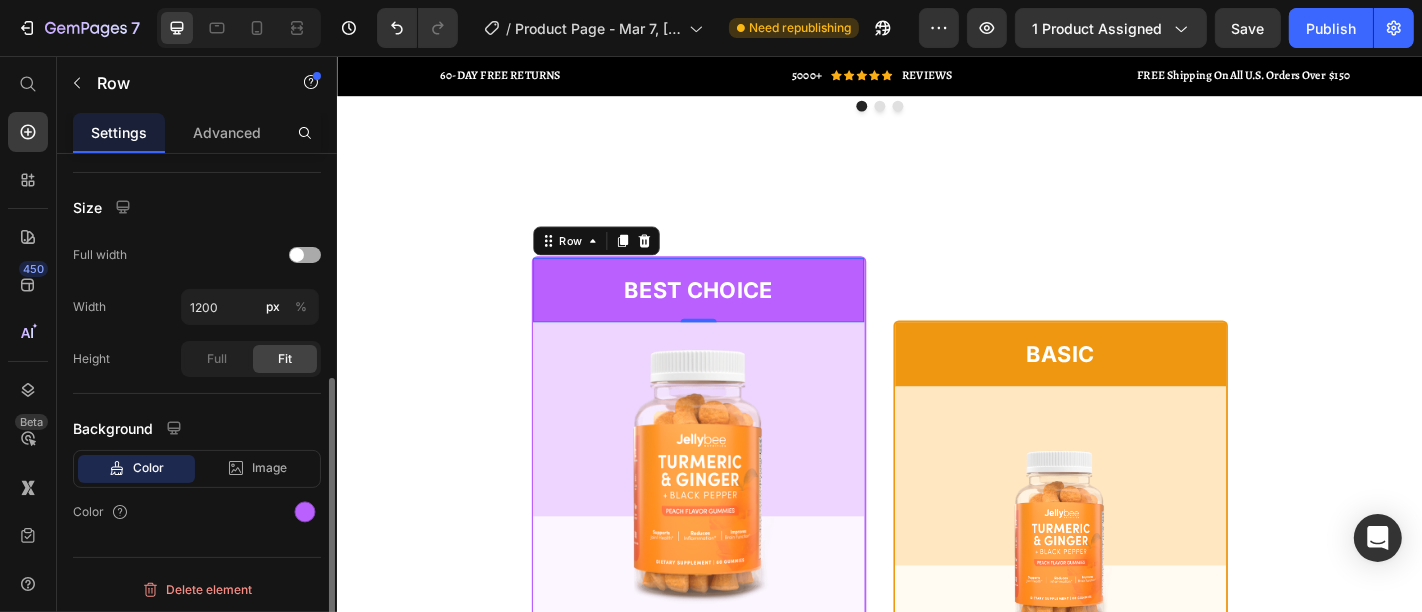 scroll, scrollTop: 0, scrollLeft: 0, axis: both 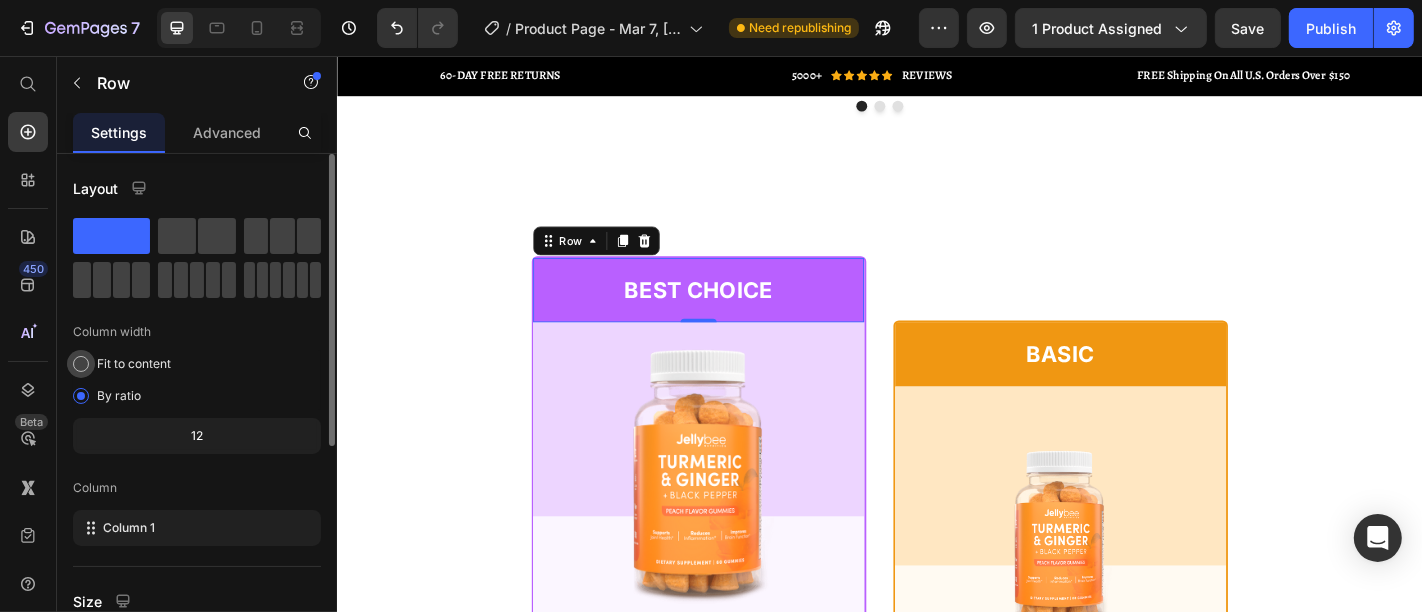 click on "Fit to content" 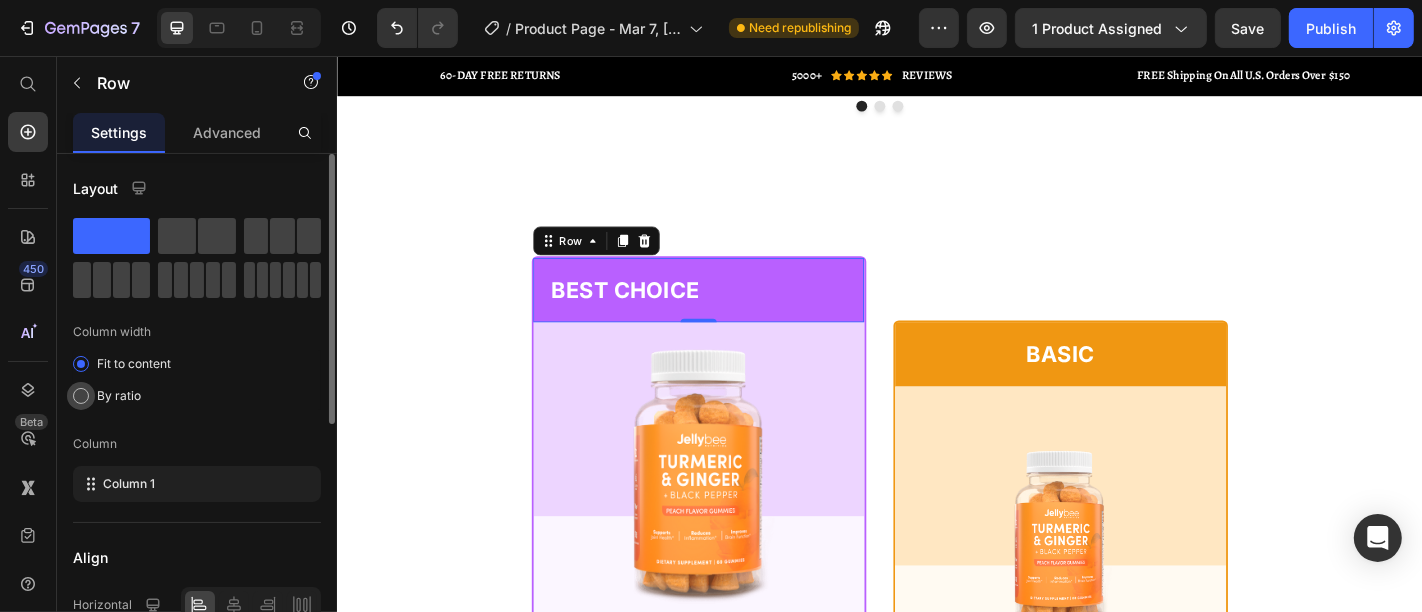 click at bounding box center [81, 396] 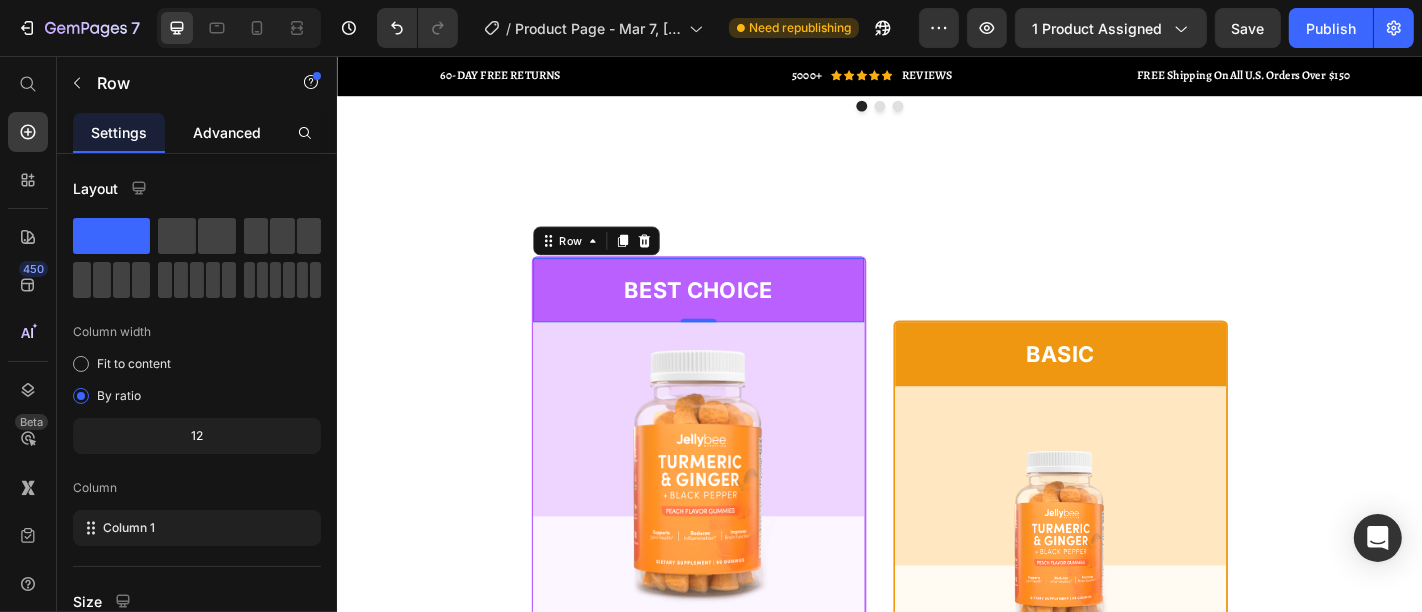 click on "Advanced" at bounding box center [227, 132] 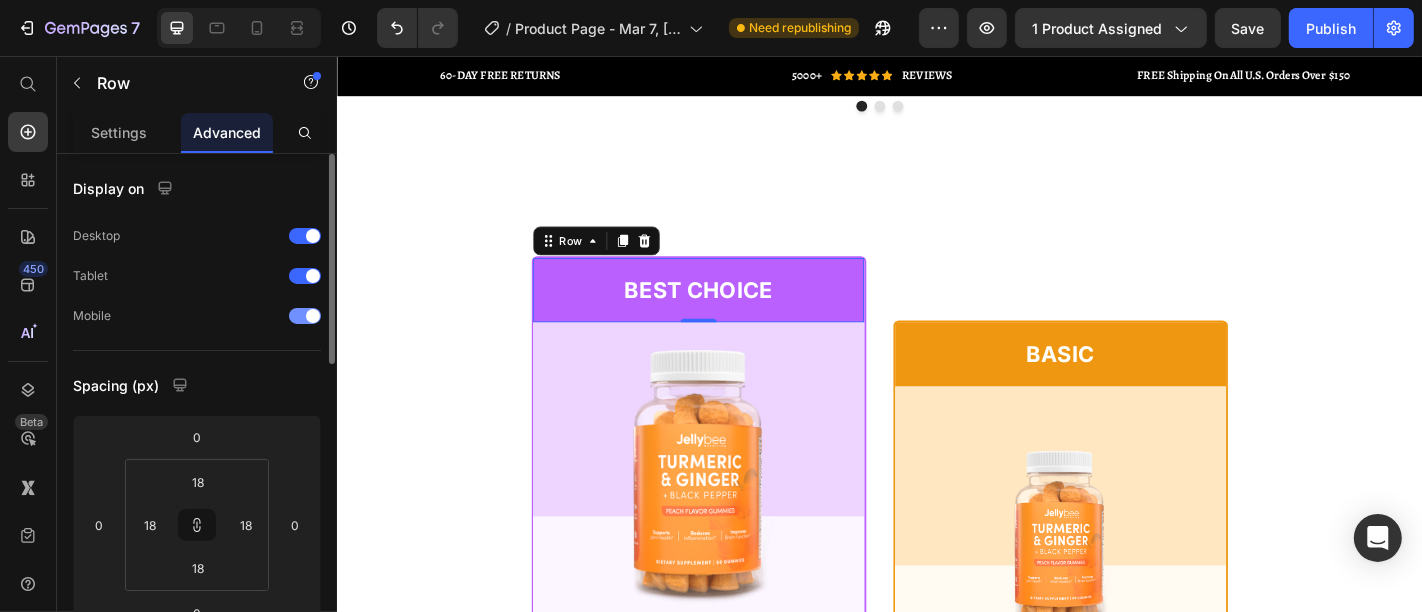 scroll, scrollTop: 111, scrollLeft: 0, axis: vertical 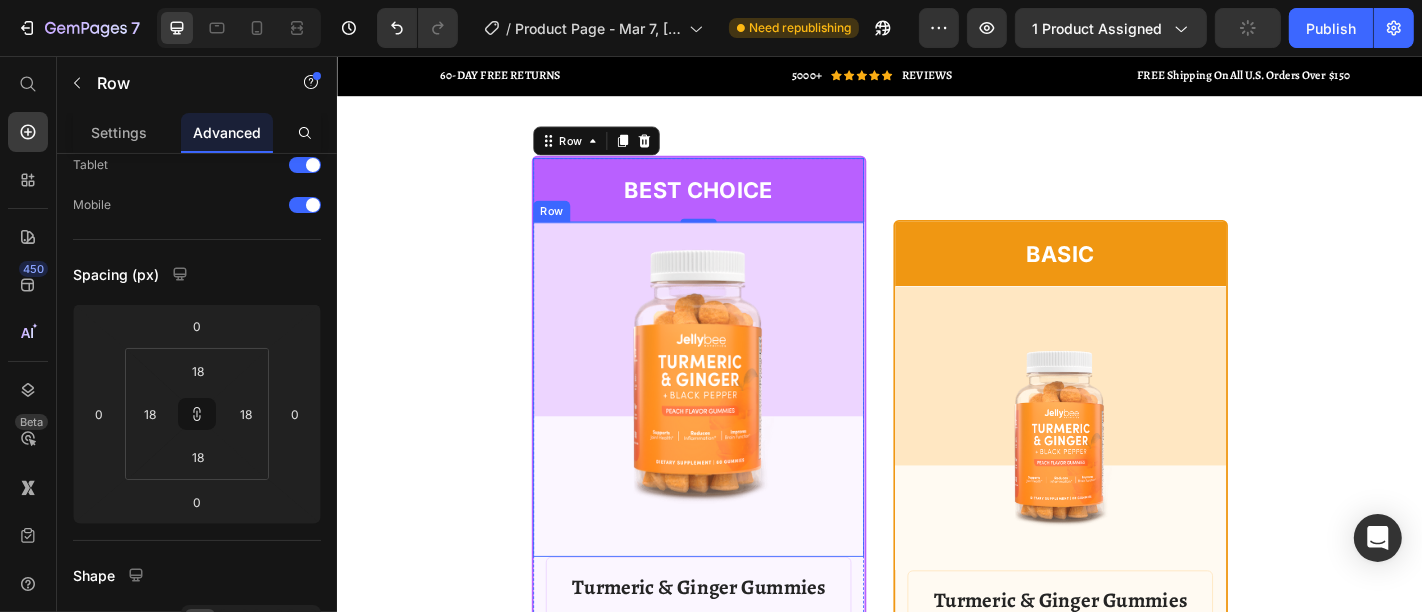 click on "Product Images Row" at bounding box center (736, 424) 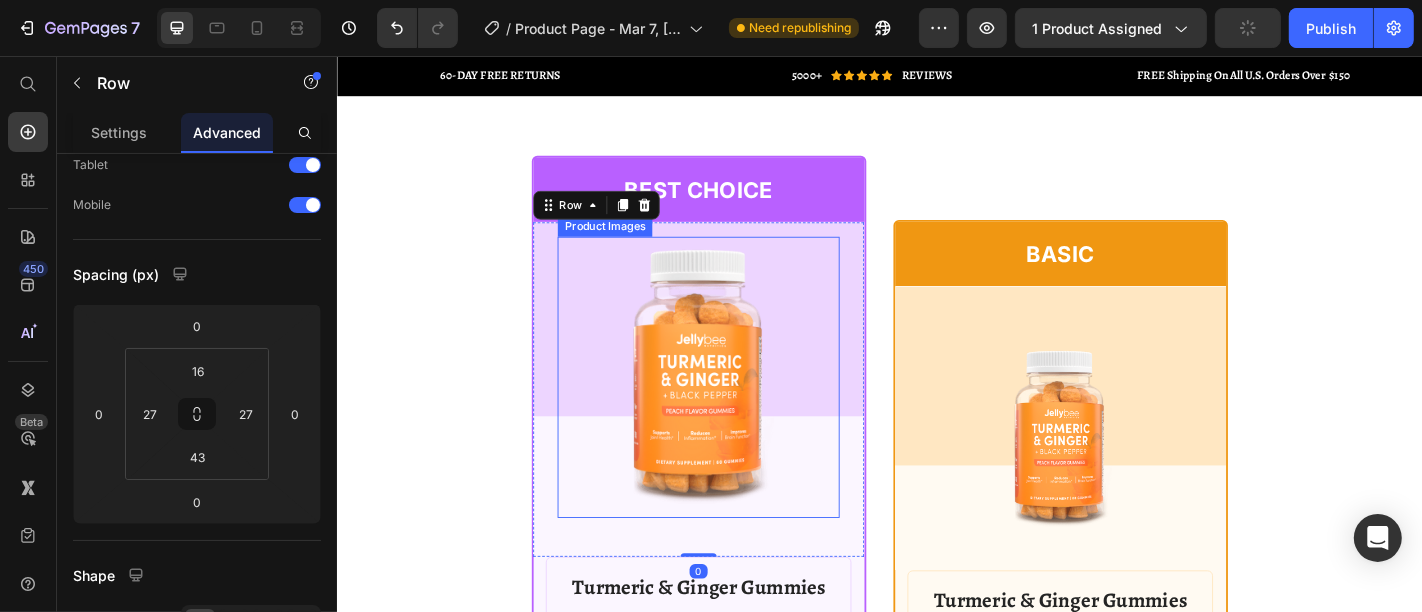 click on "Product Images" at bounding box center [632, 243] 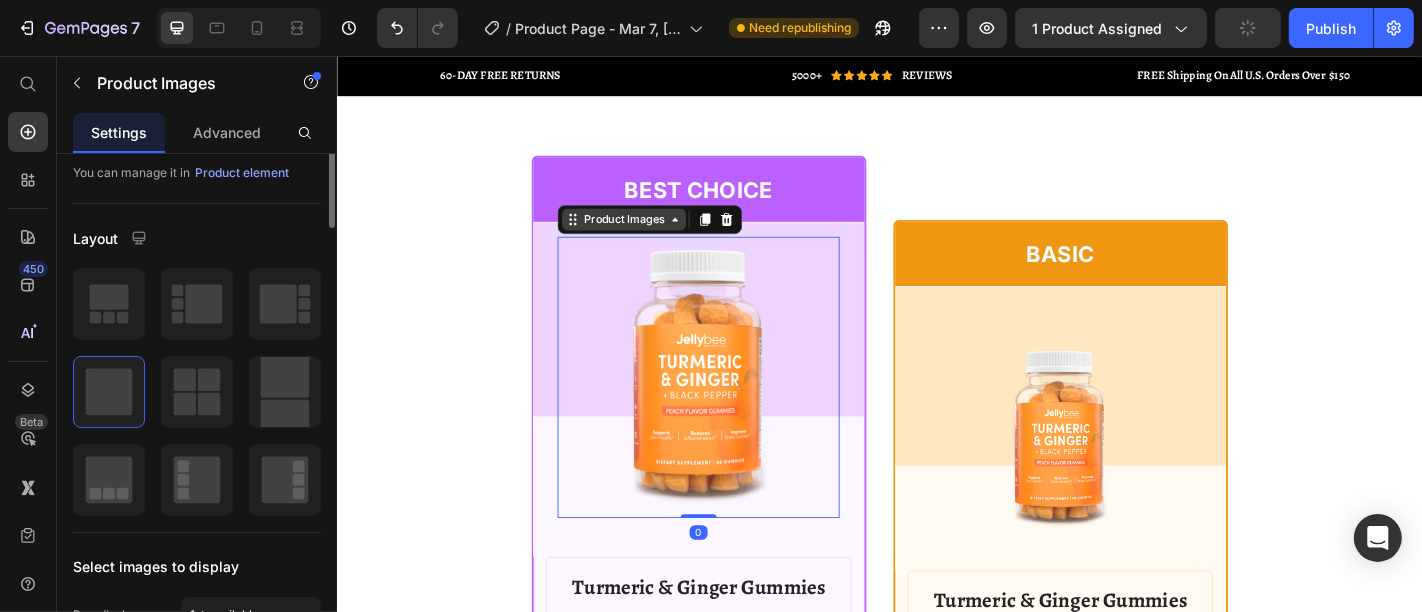 scroll, scrollTop: 0, scrollLeft: 0, axis: both 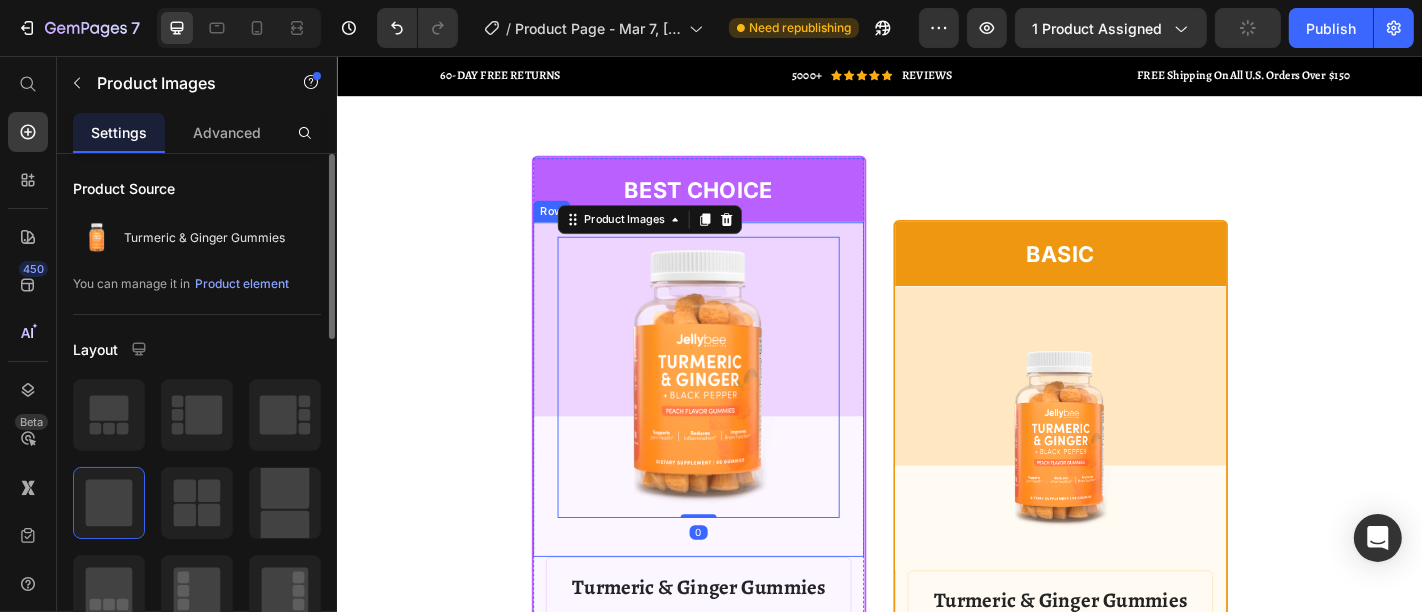 click on "Product Images   0 Row" at bounding box center (736, 424) 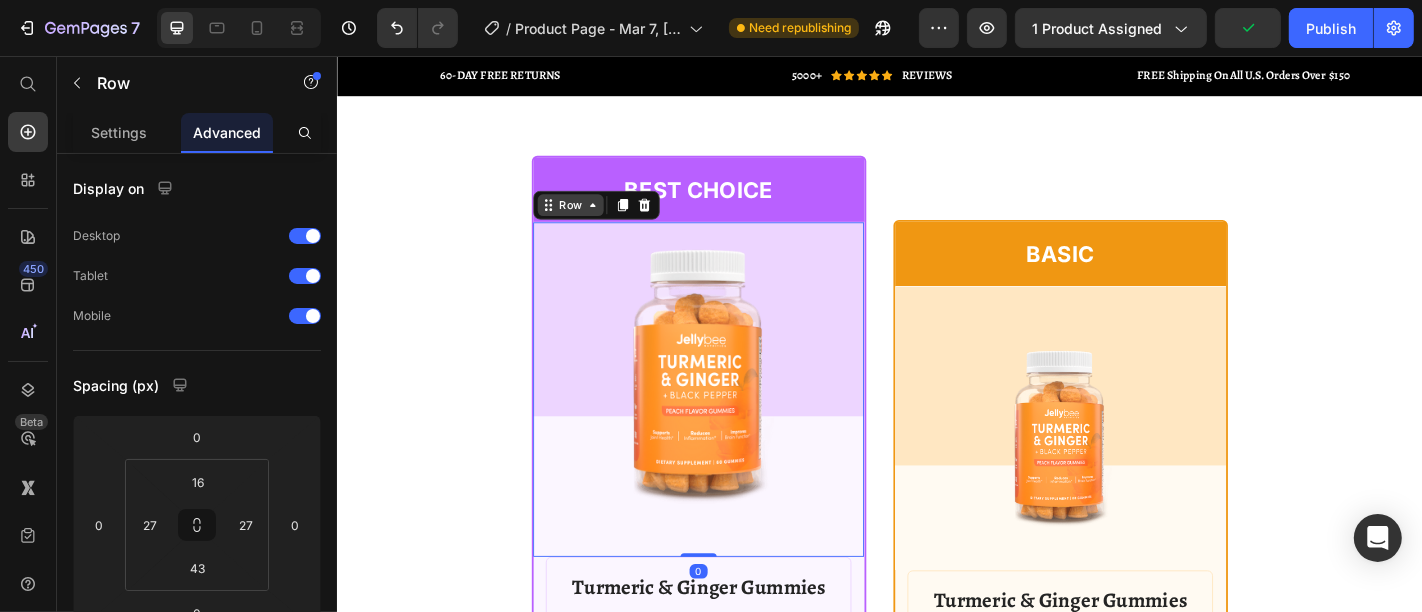 click on "Row" at bounding box center [594, 220] 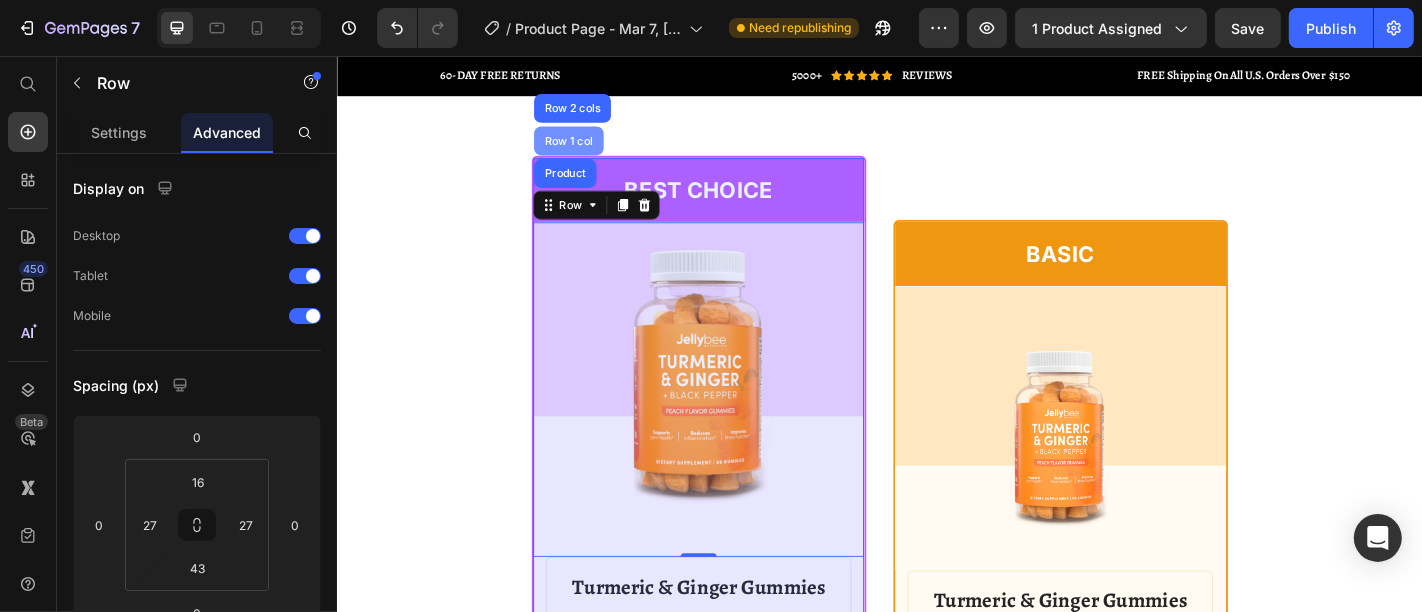 click on "Row 1 col" at bounding box center [592, 149] 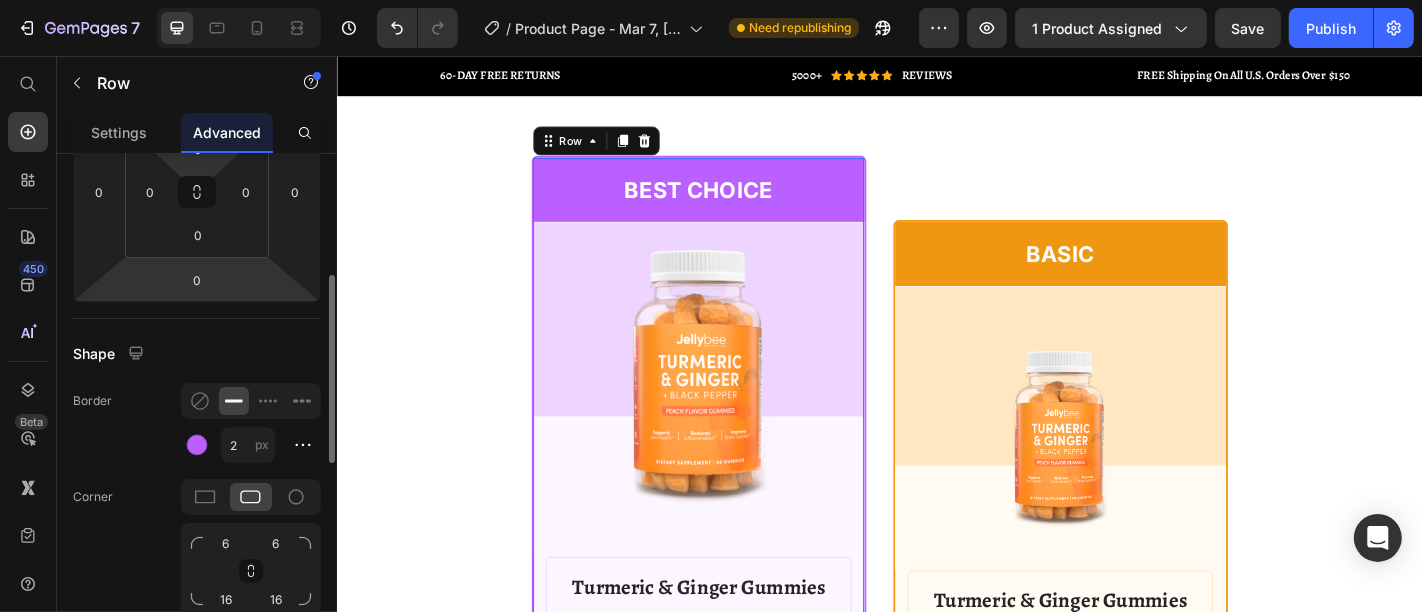 scroll, scrollTop: 444, scrollLeft: 0, axis: vertical 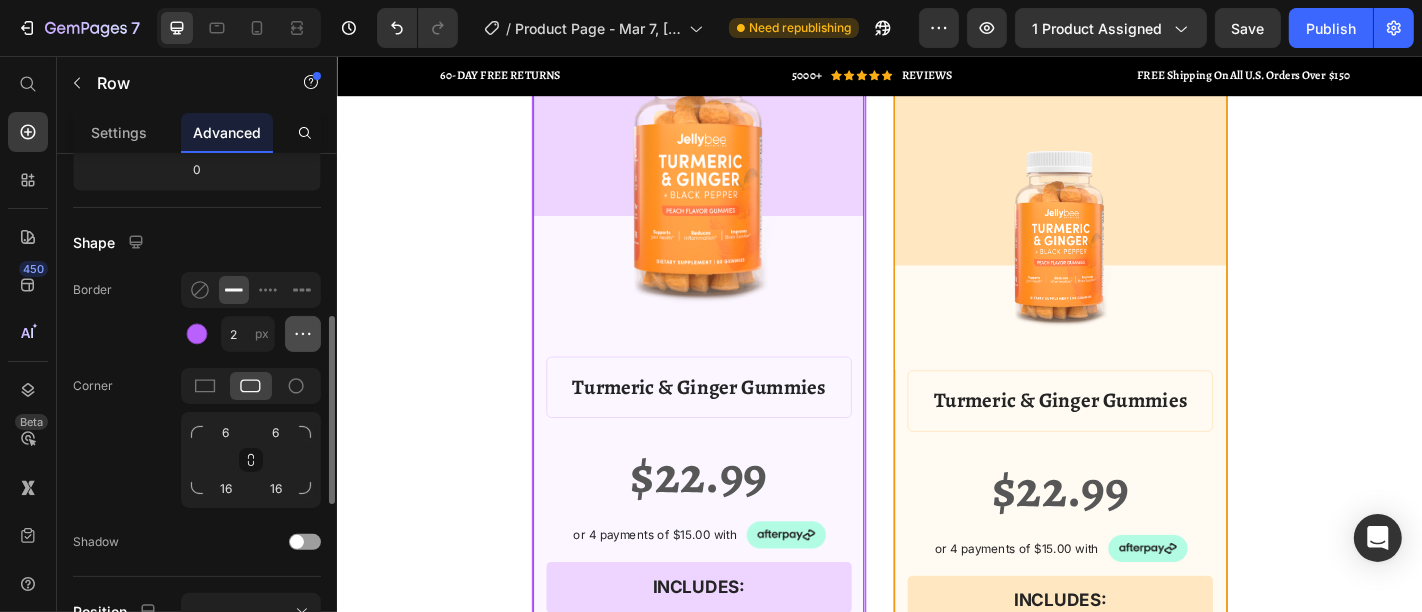 click 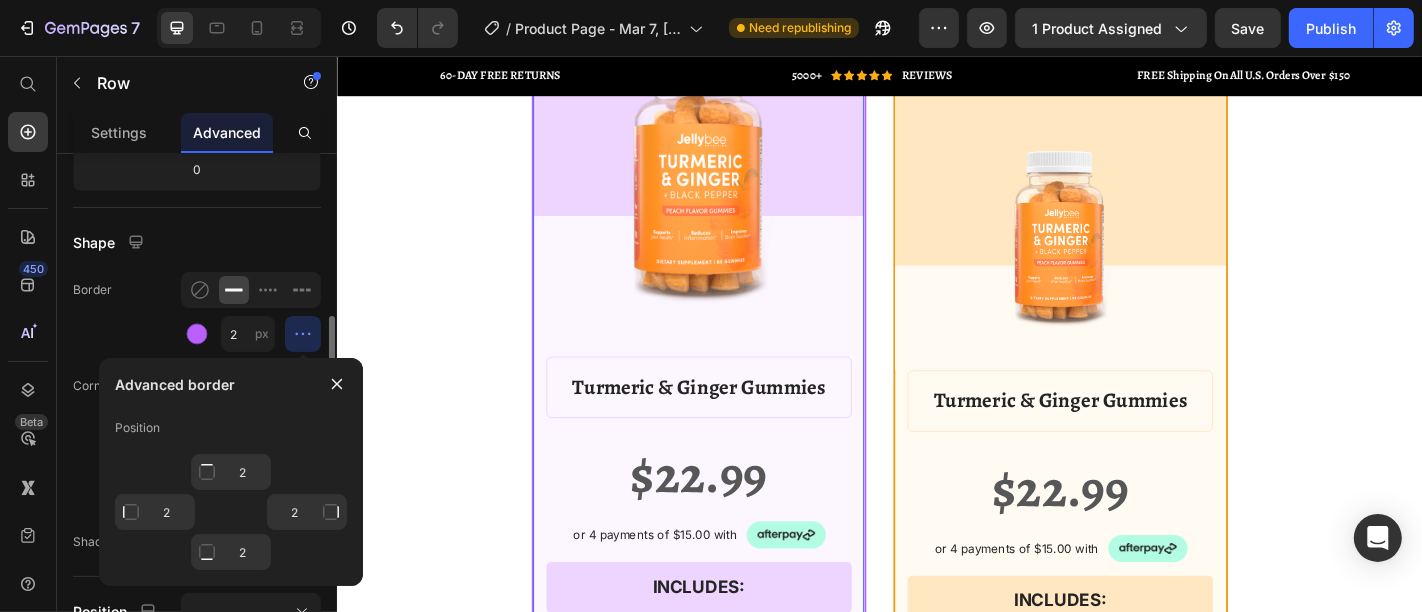 click 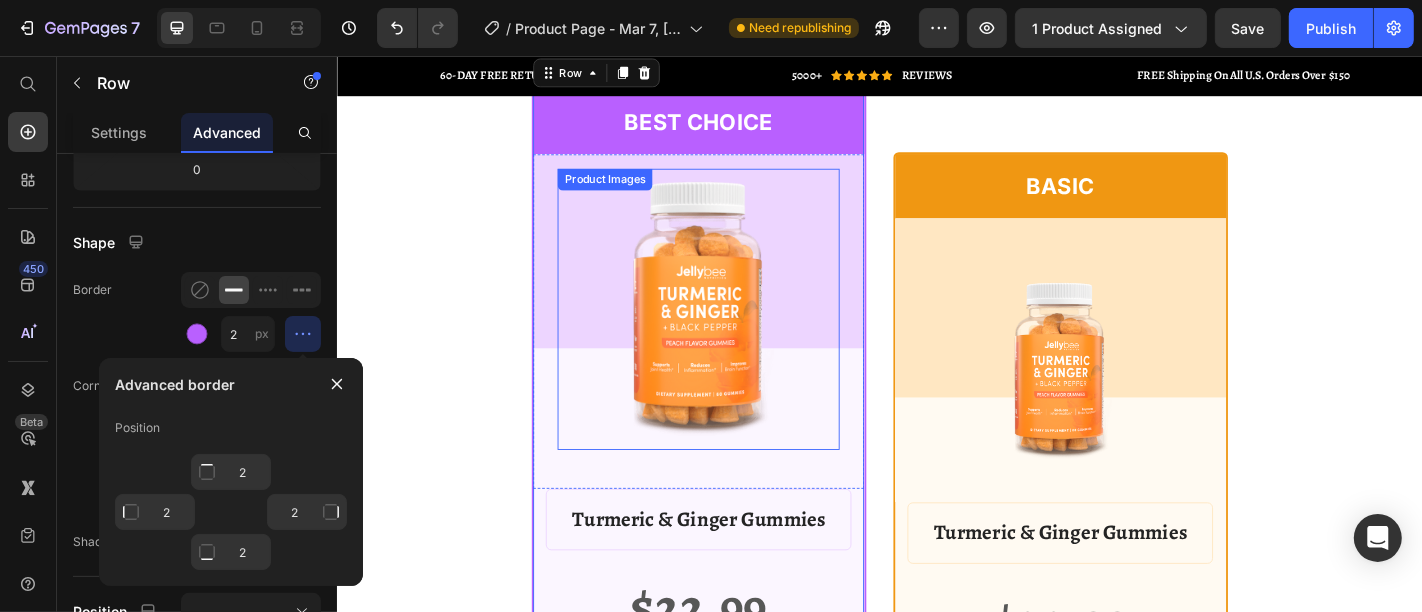 scroll, scrollTop: 6935, scrollLeft: 0, axis: vertical 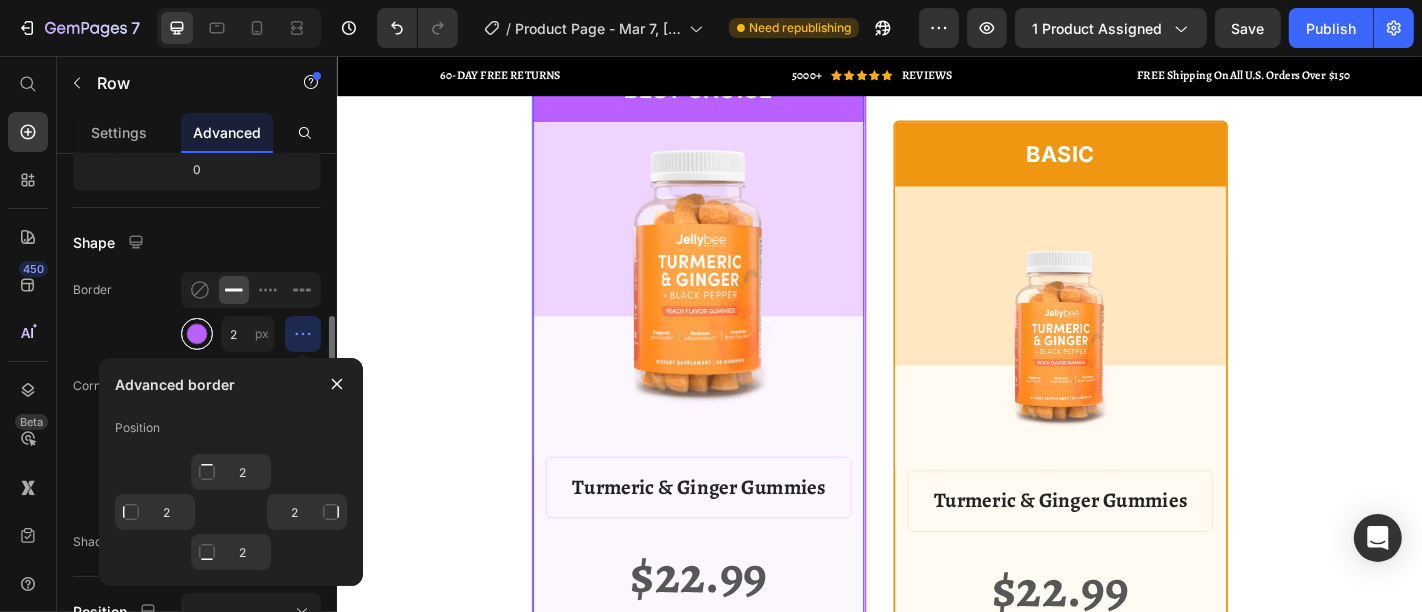 click at bounding box center (197, 334) 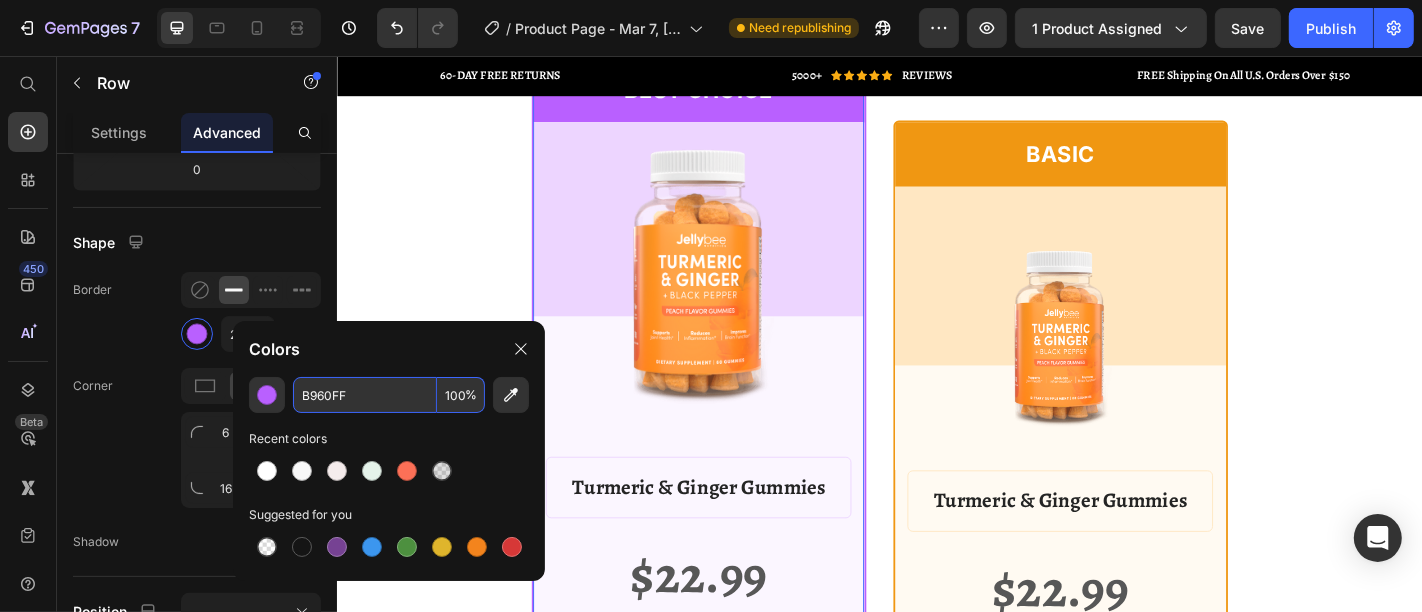 click on "B960FF" at bounding box center [365, 395] 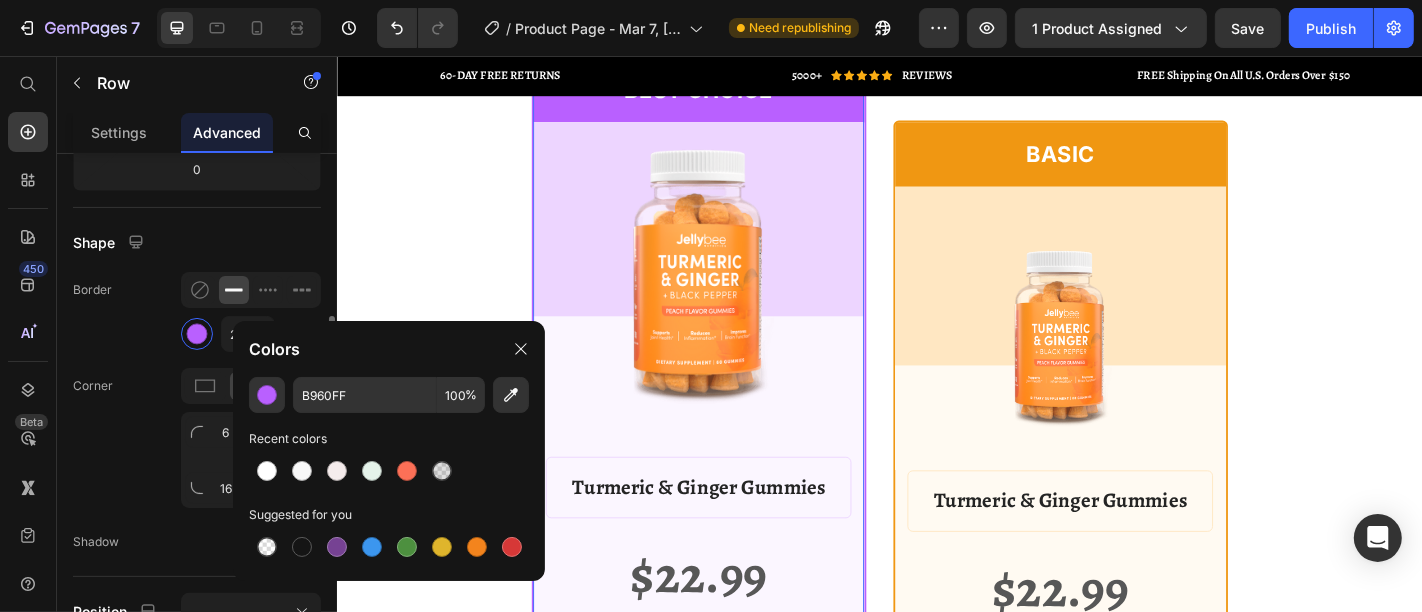 click on "Border 2 px" 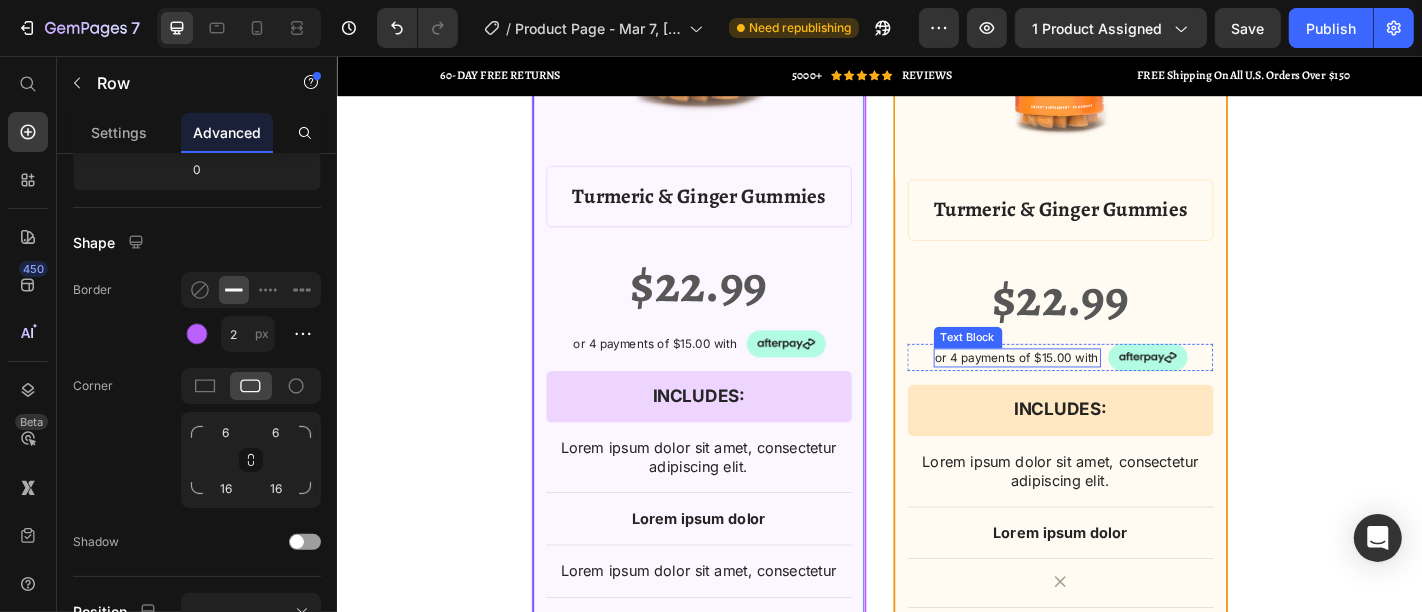 scroll, scrollTop: 7268, scrollLeft: 0, axis: vertical 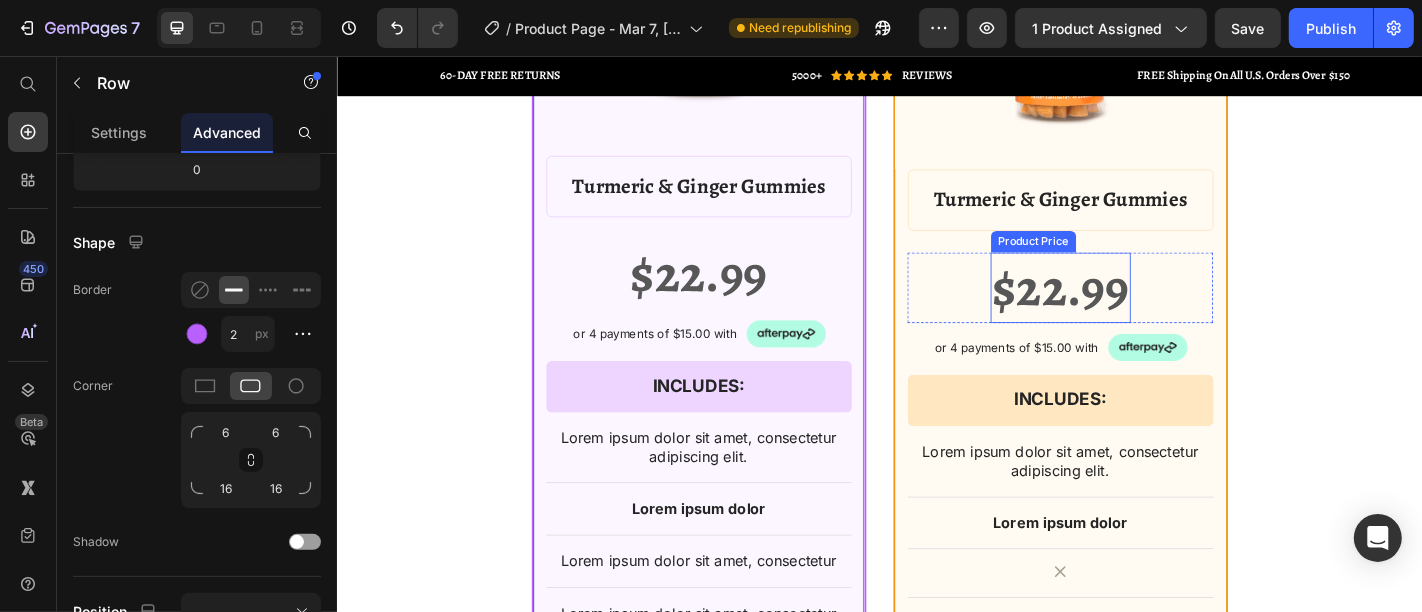 click on "$22.99" at bounding box center (1136, 312) 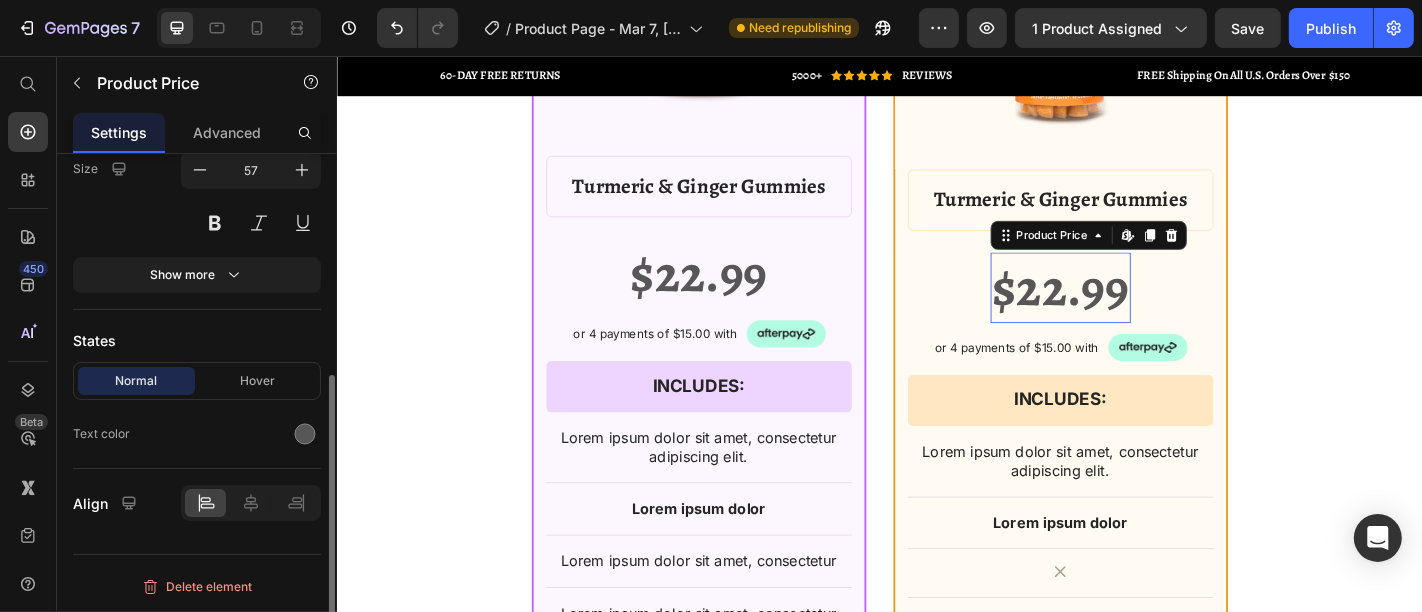 scroll, scrollTop: 0, scrollLeft: 0, axis: both 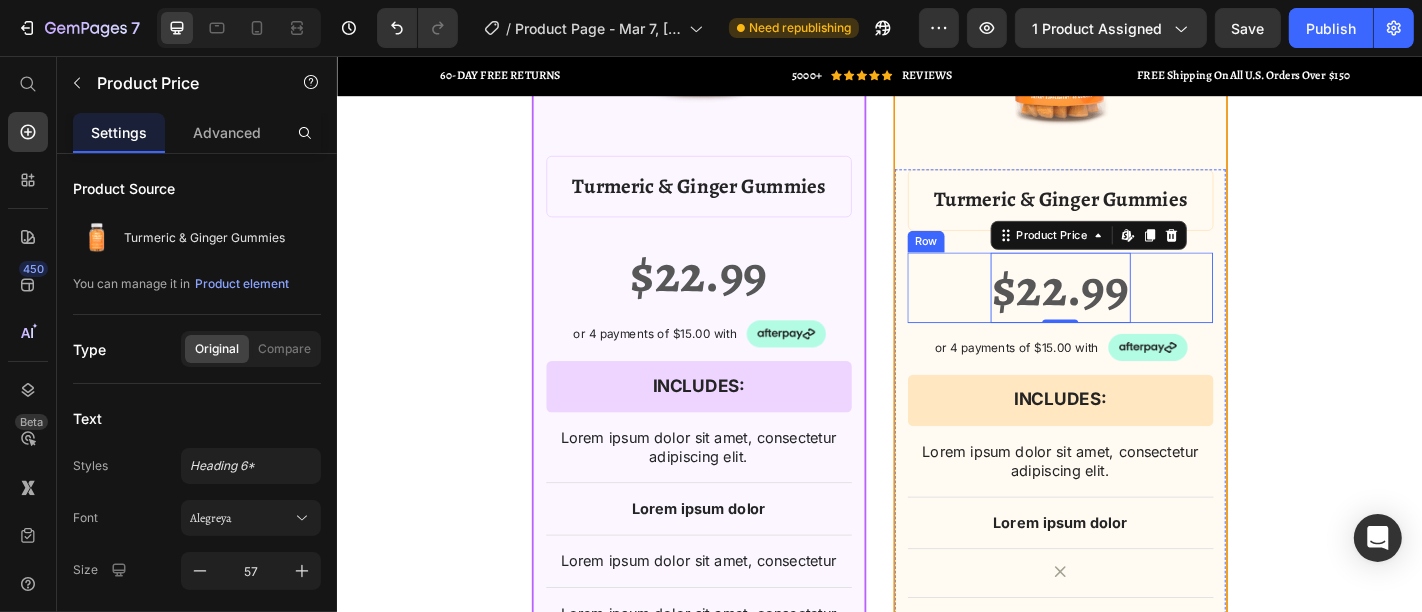 click on "$22.99 Product Price   Edit content in Shopify 0 Row" at bounding box center (1136, 312) 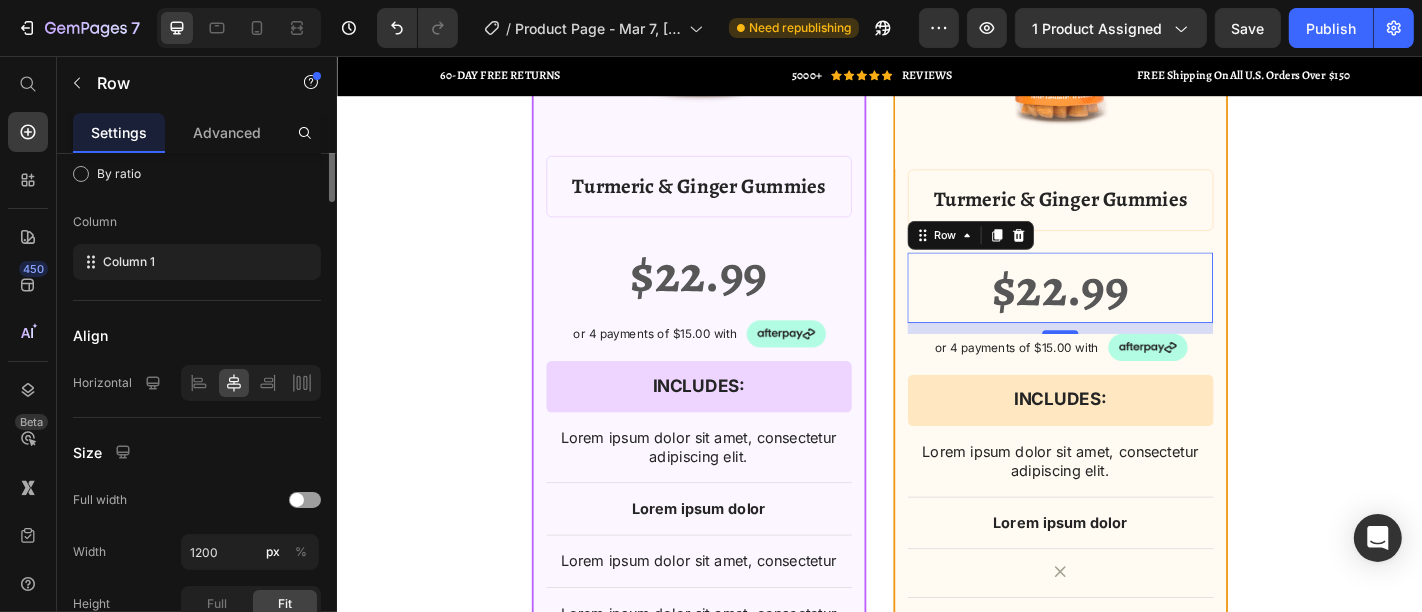 scroll, scrollTop: 0, scrollLeft: 0, axis: both 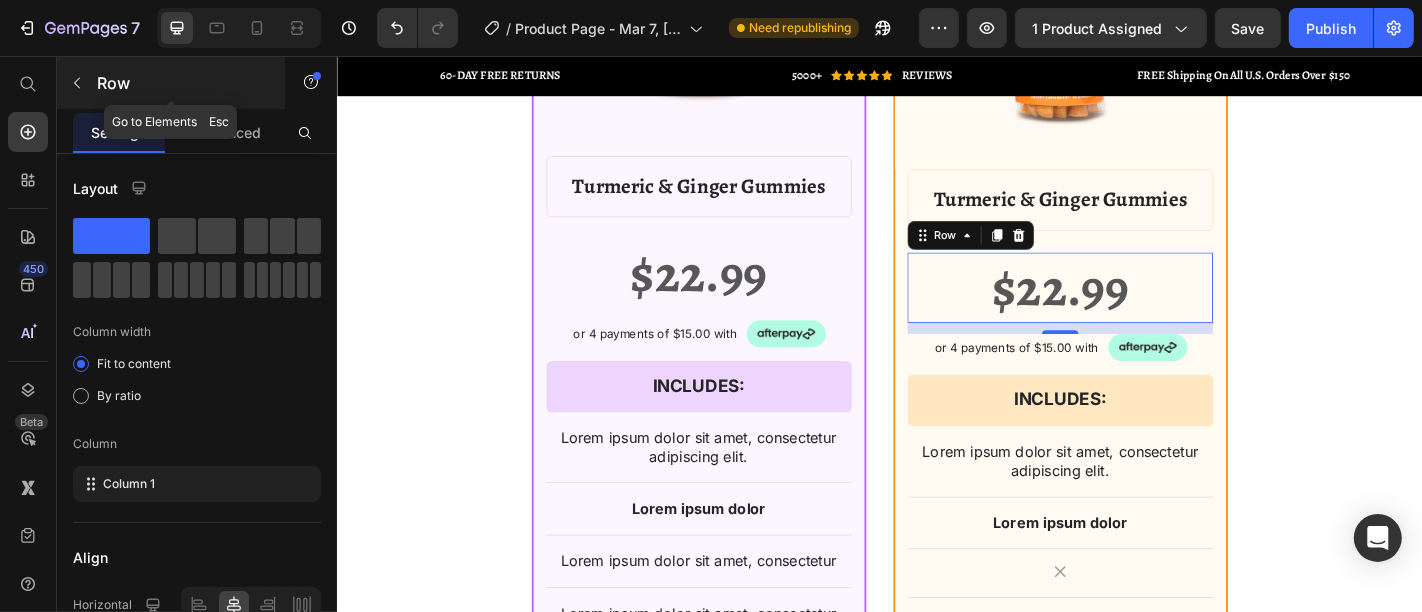 click 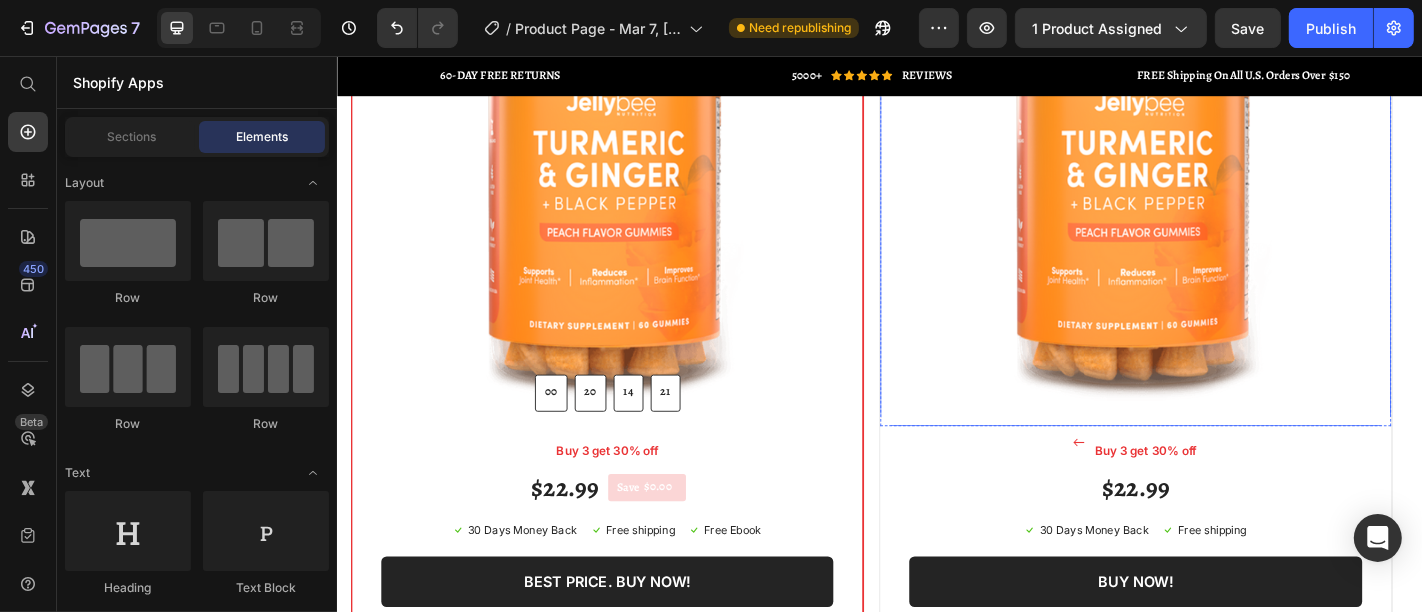 scroll, scrollTop: 6159, scrollLeft: 0, axis: vertical 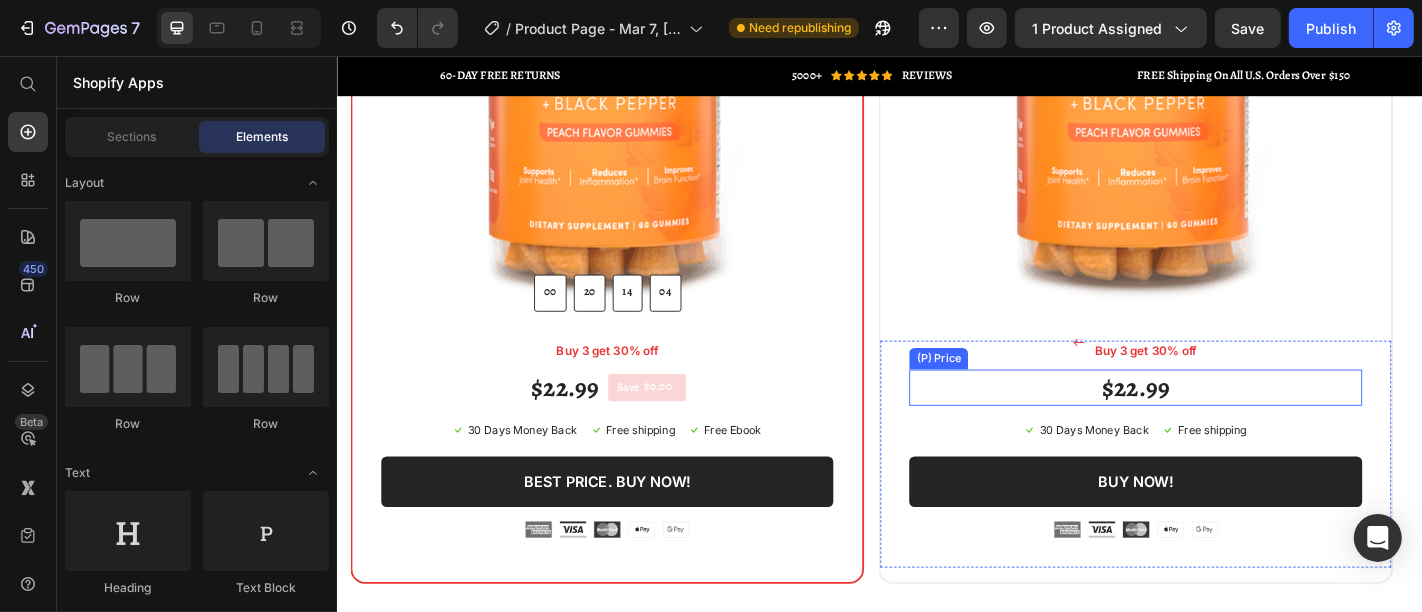 click on "$22.99" at bounding box center [1219, 422] 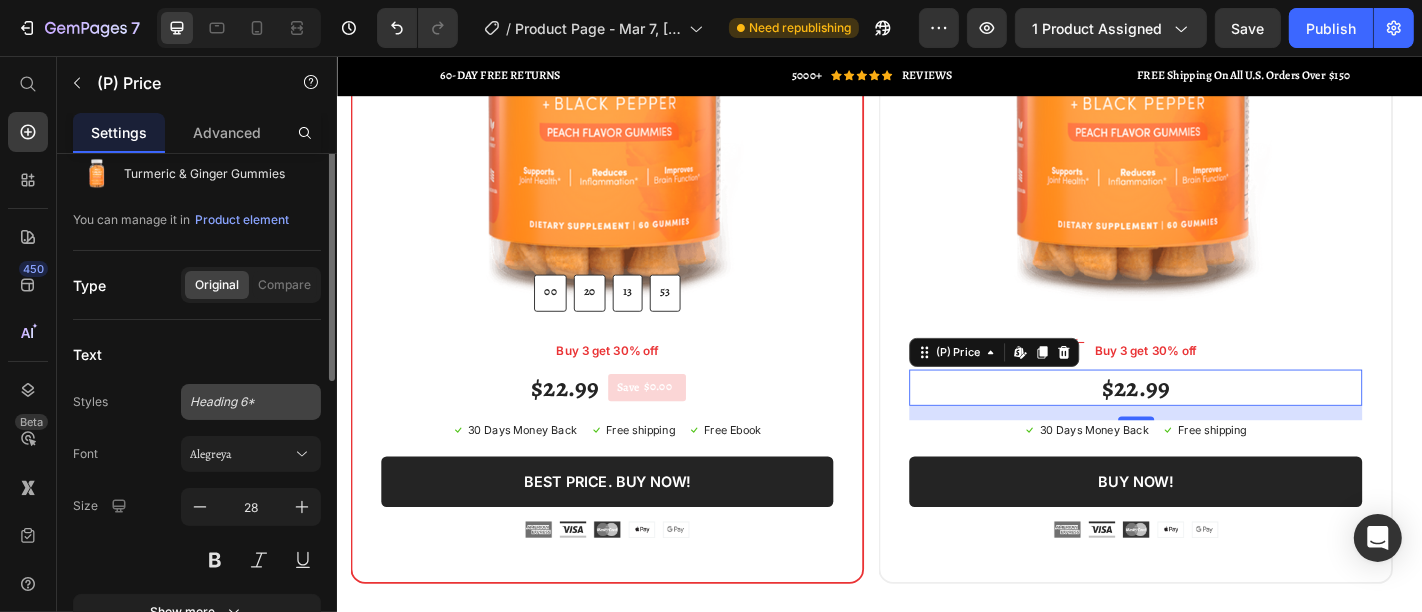 scroll, scrollTop: 0, scrollLeft: 0, axis: both 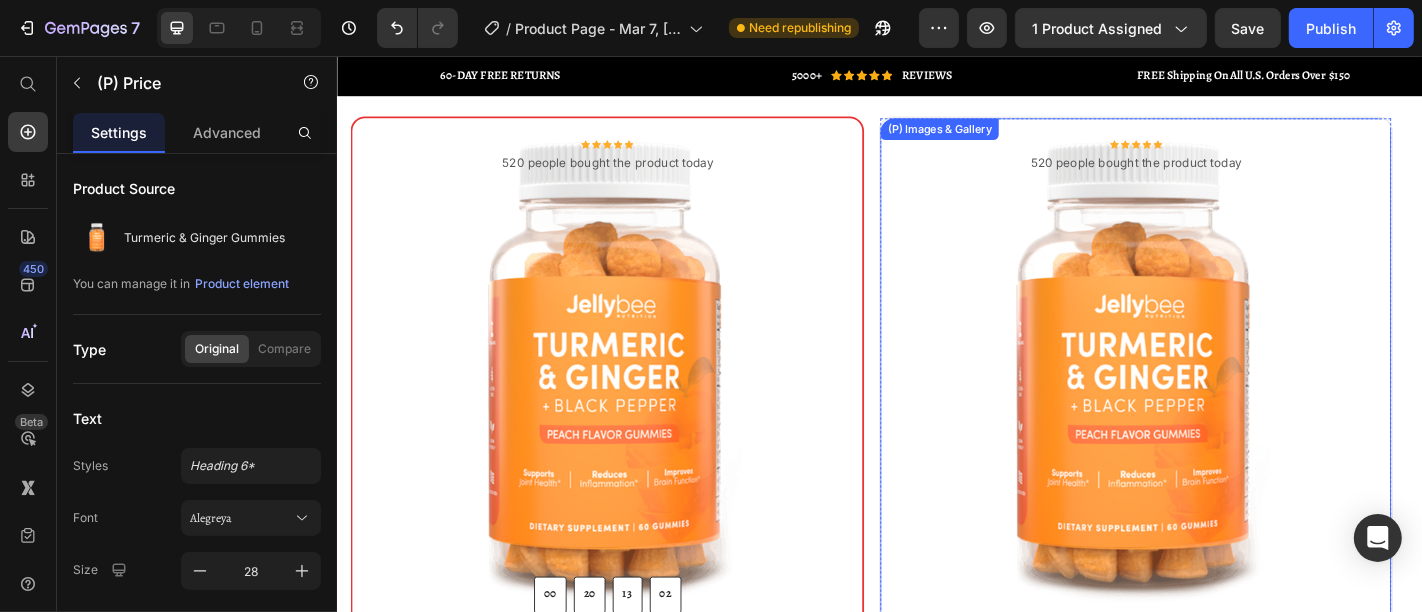 click at bounding box center (1219, 406) 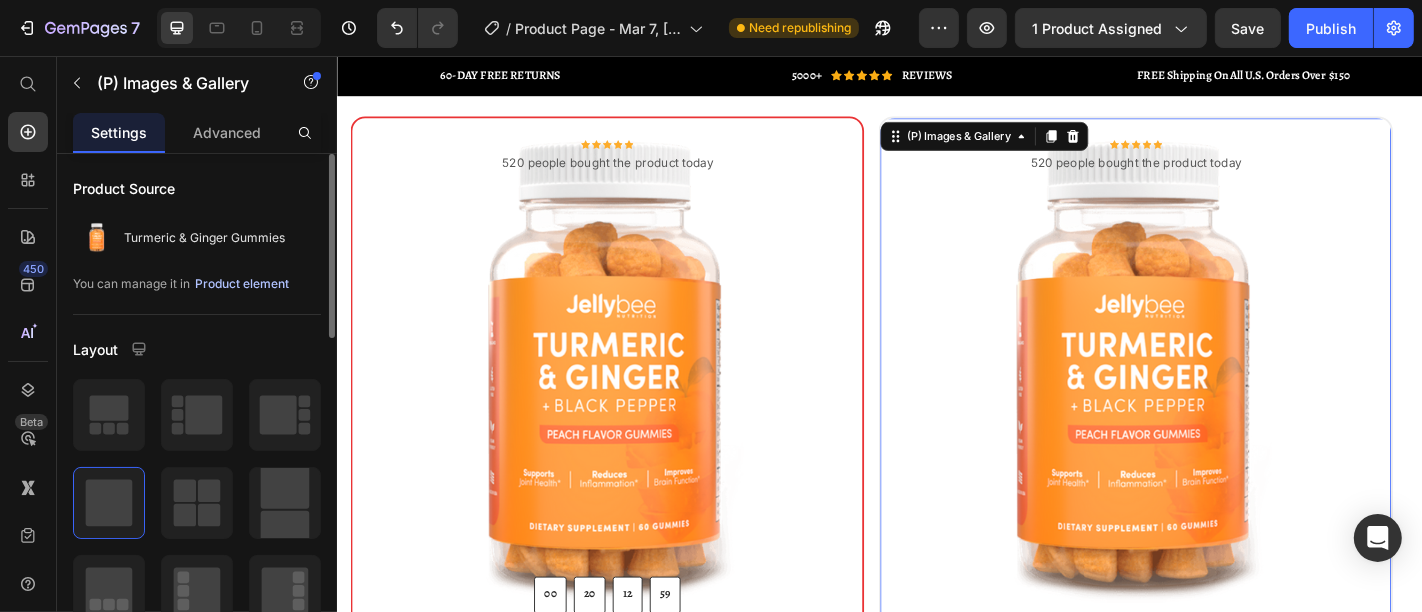 click on "Product element" at bounding box center (242, 284) 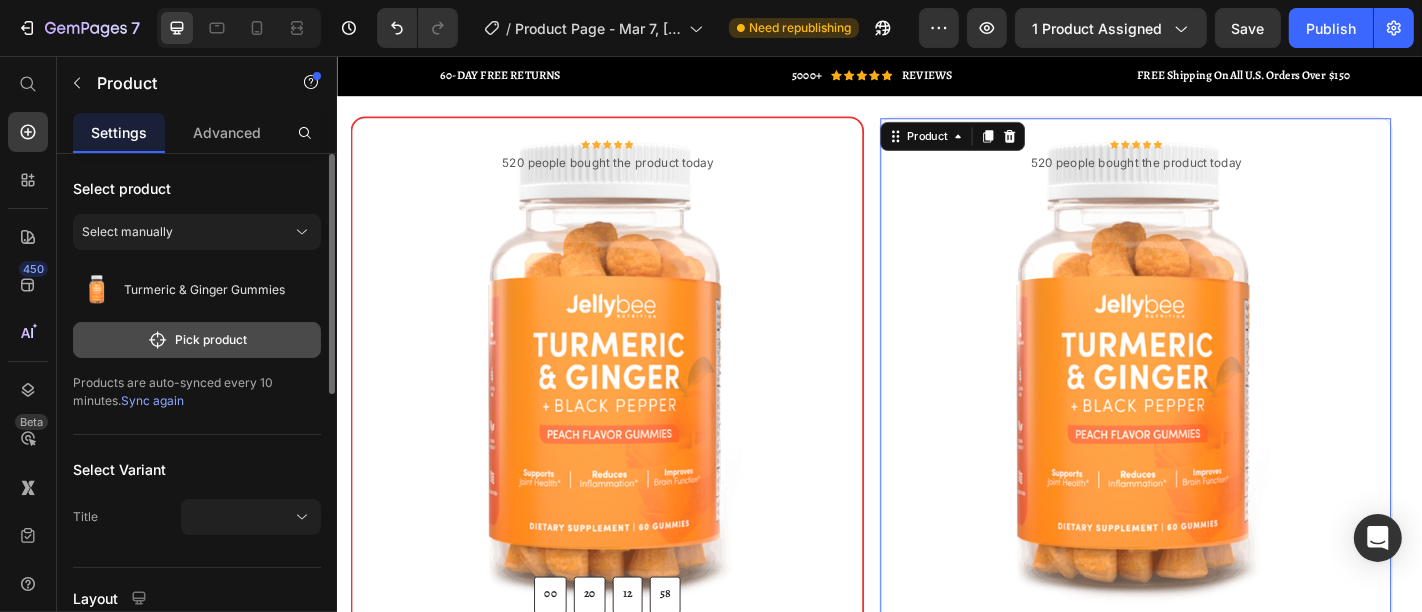 click on "Pick product" at bounding box center (197, 340) 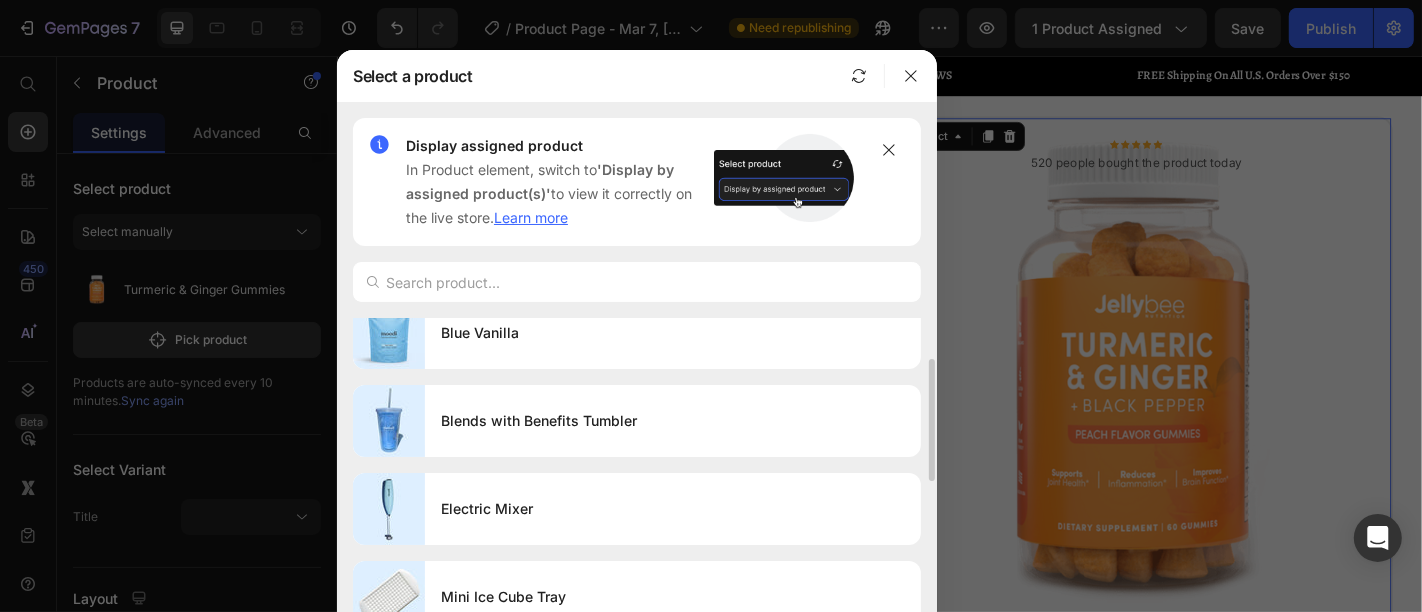 scroll, scrollTop: 222, scrollLeft: 0, axis: vertical 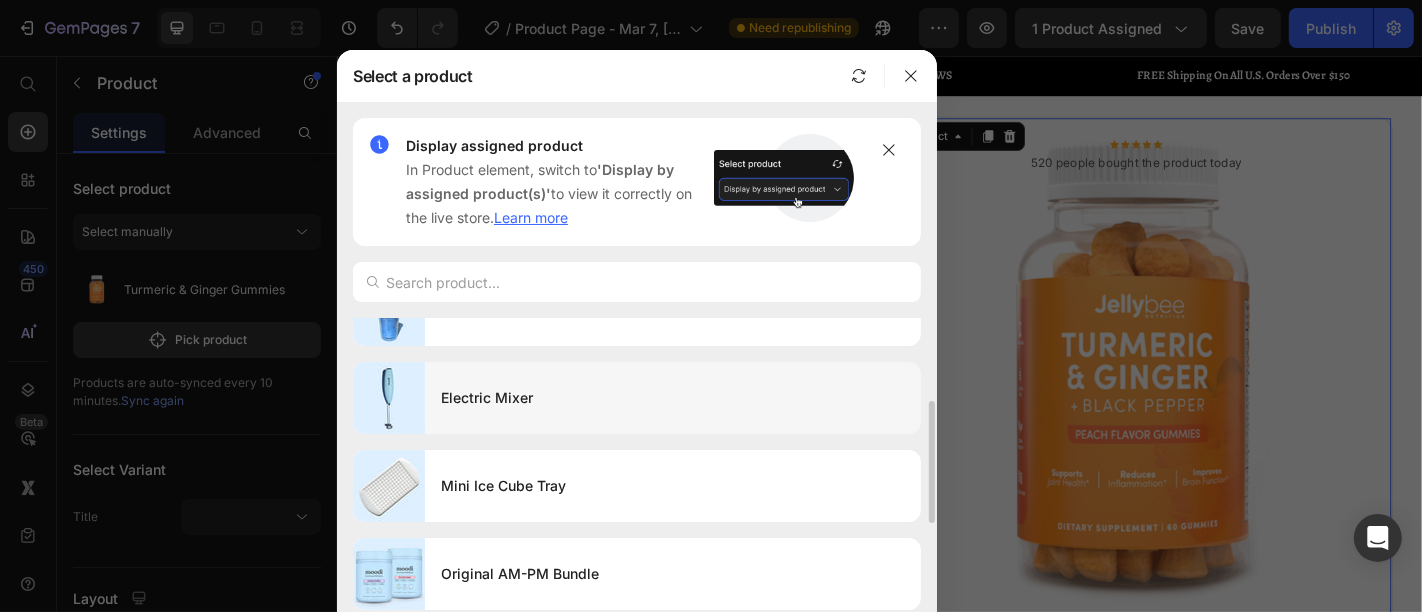 click on "Electric Mixer" at bounding box center (673, 398) 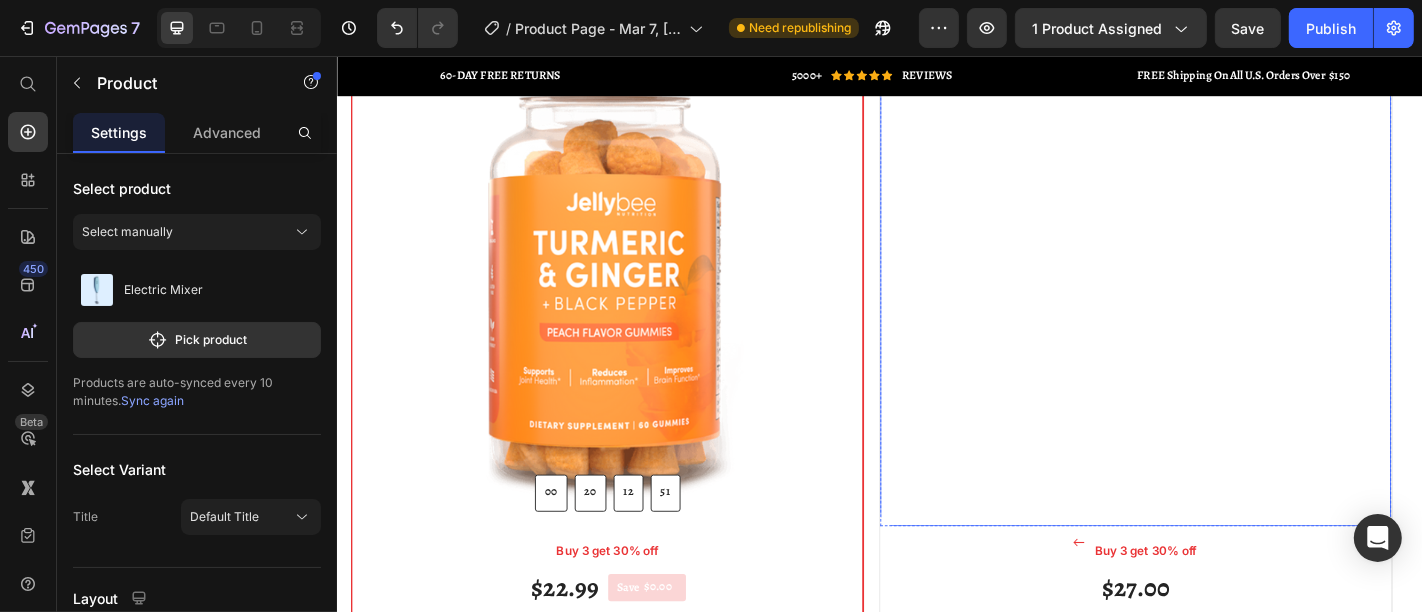 scroll, scrollTop: 6048, scrollLeft: 0, axis: vertical 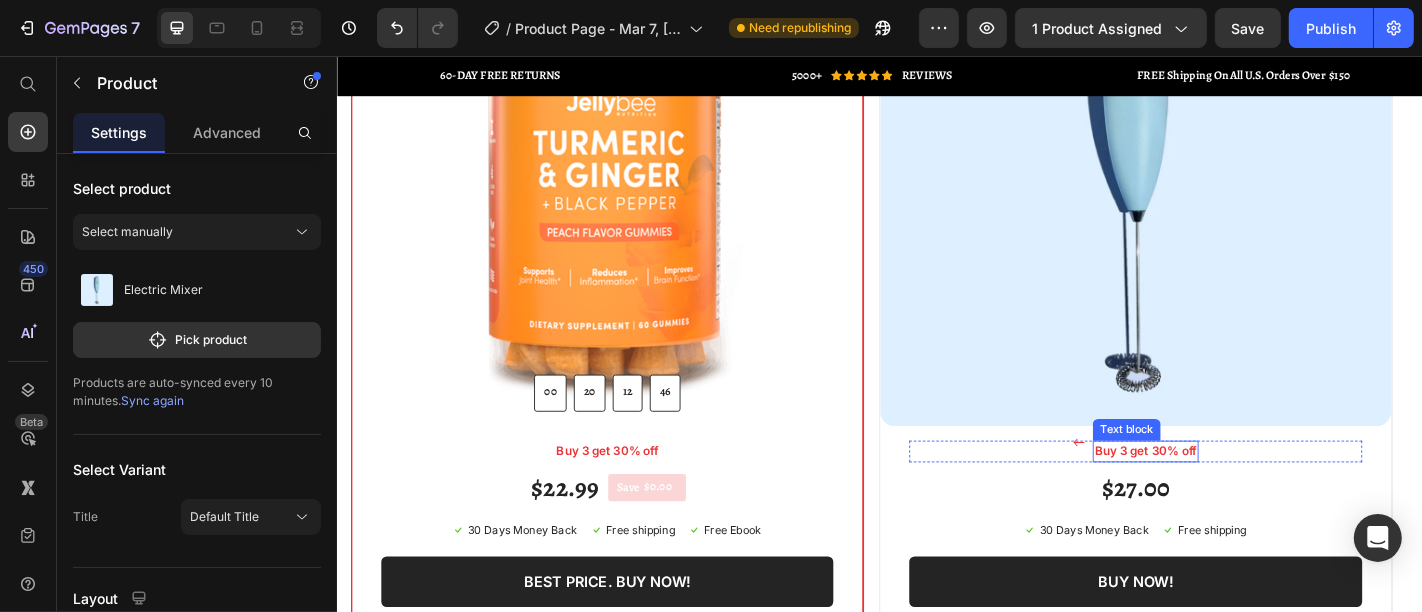 click on "Buy 3 get 30% off" at bounding box center (1230, 493) 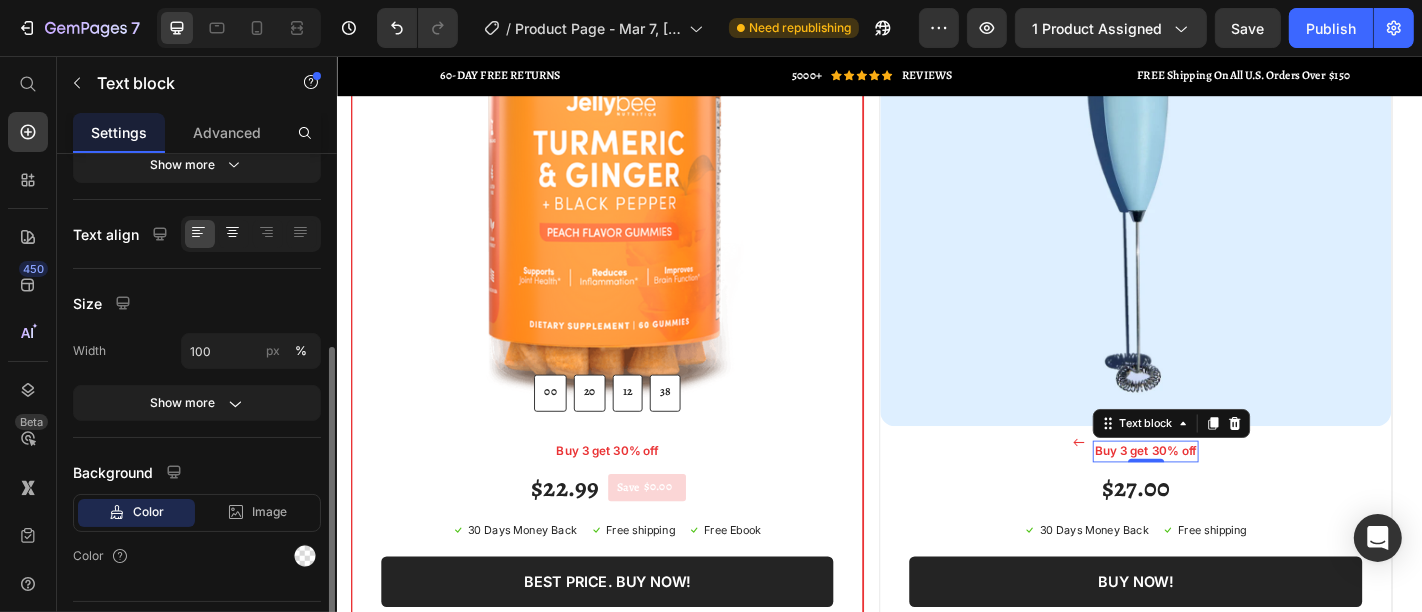 scroll, scrollTop: 376, scrollLeft: 0, axis: vertical 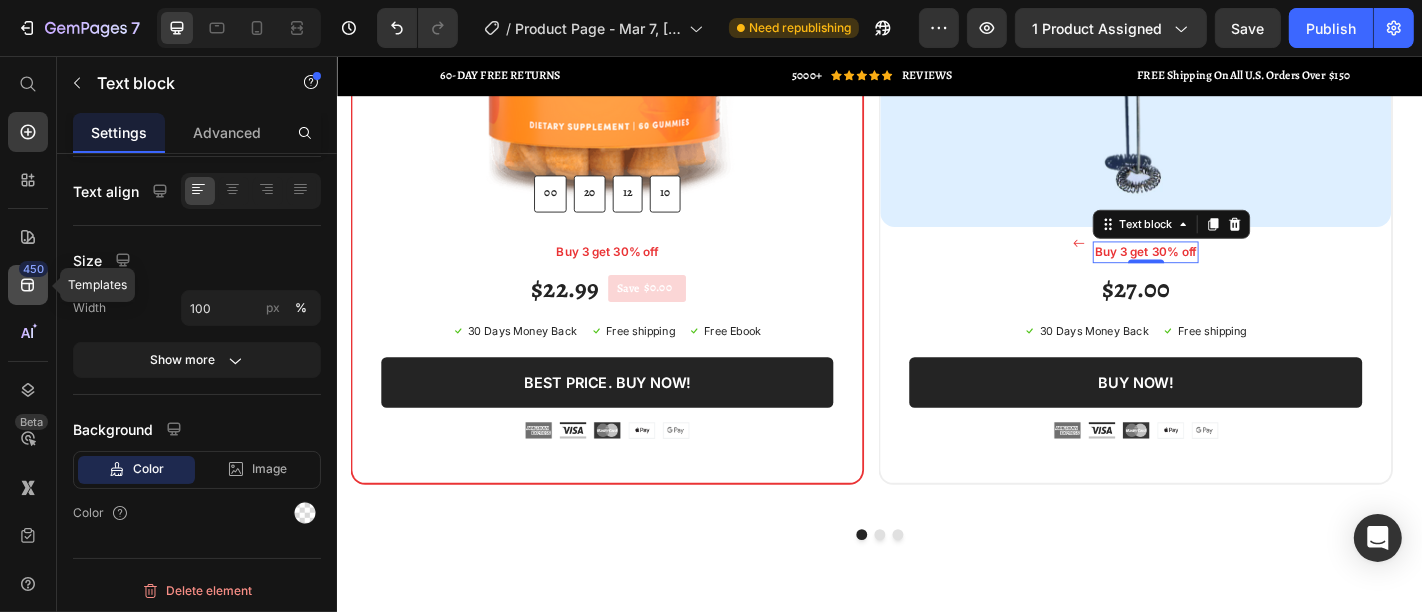 click on "450" at bounding box center (33, 269) 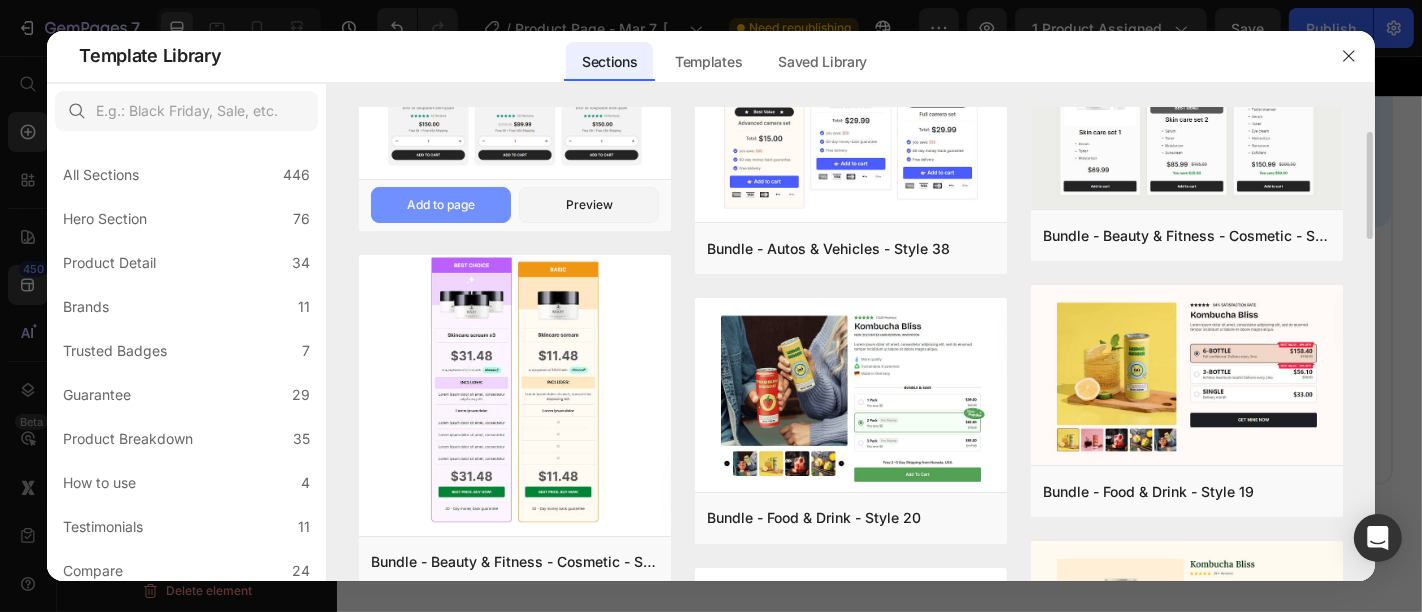 scroll, scrollTop: 0, scrollLeft: 0, axis: both 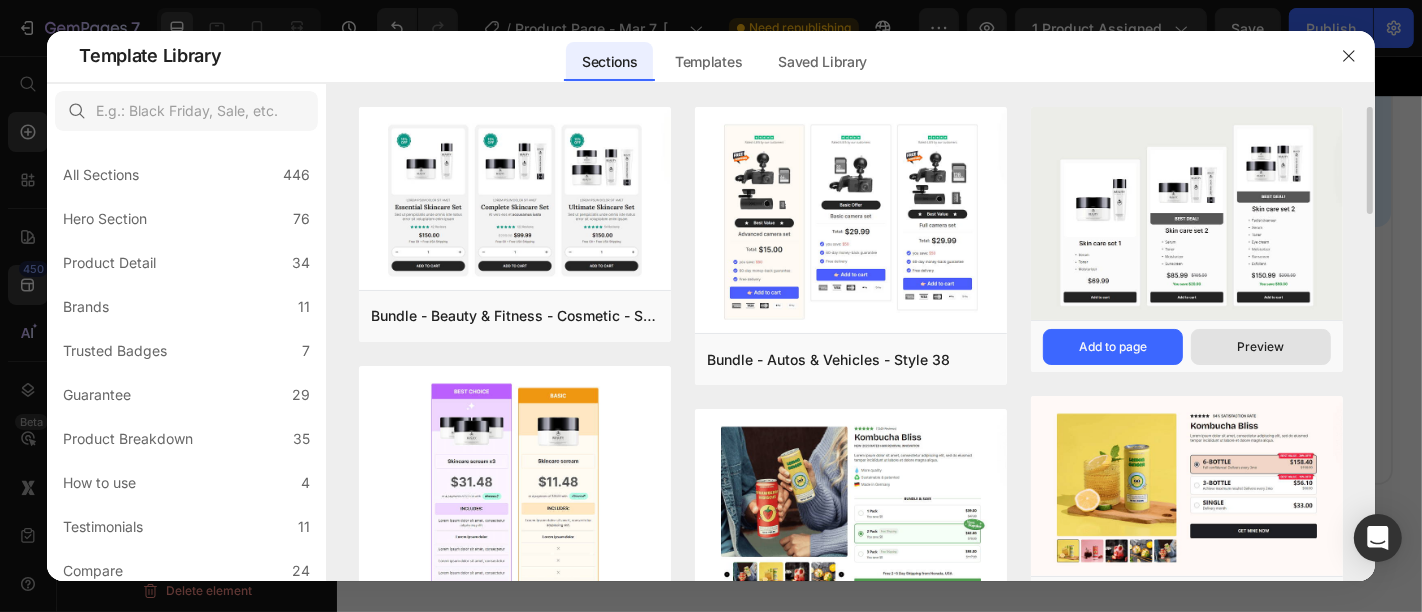 click on "Preview" at bounding box center (1261, 347) 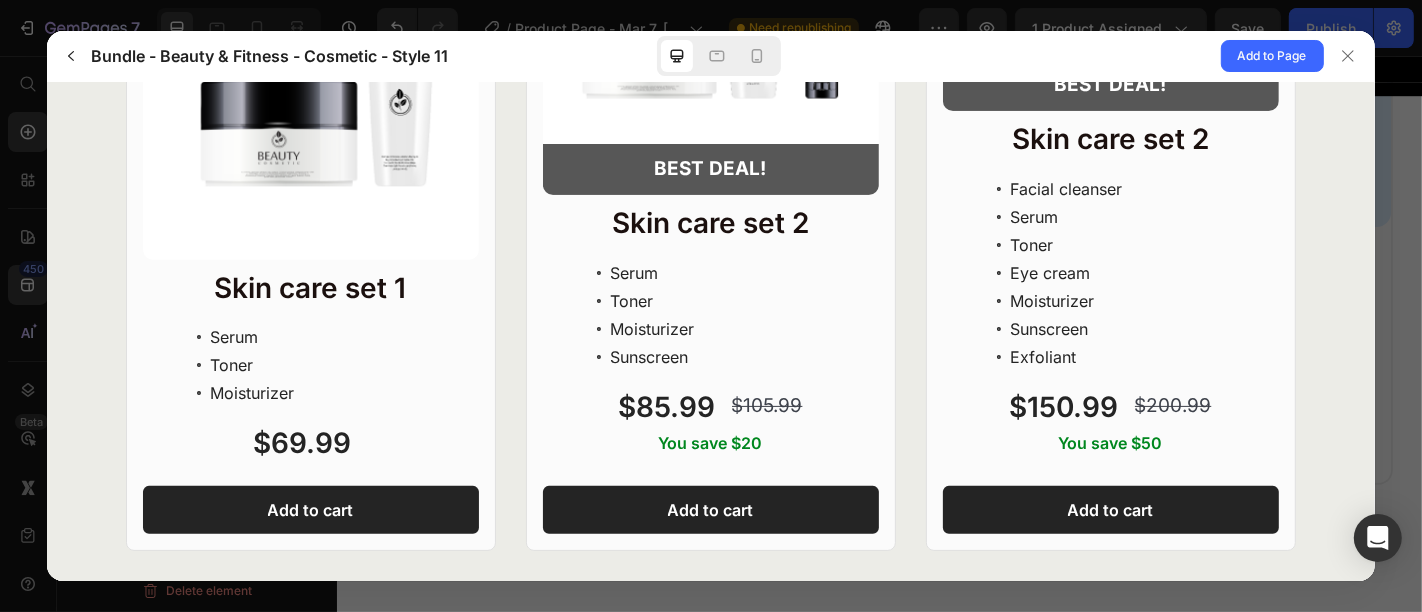 scroll, scrollTop: 453, scrollLeft: 0, axis: vertical 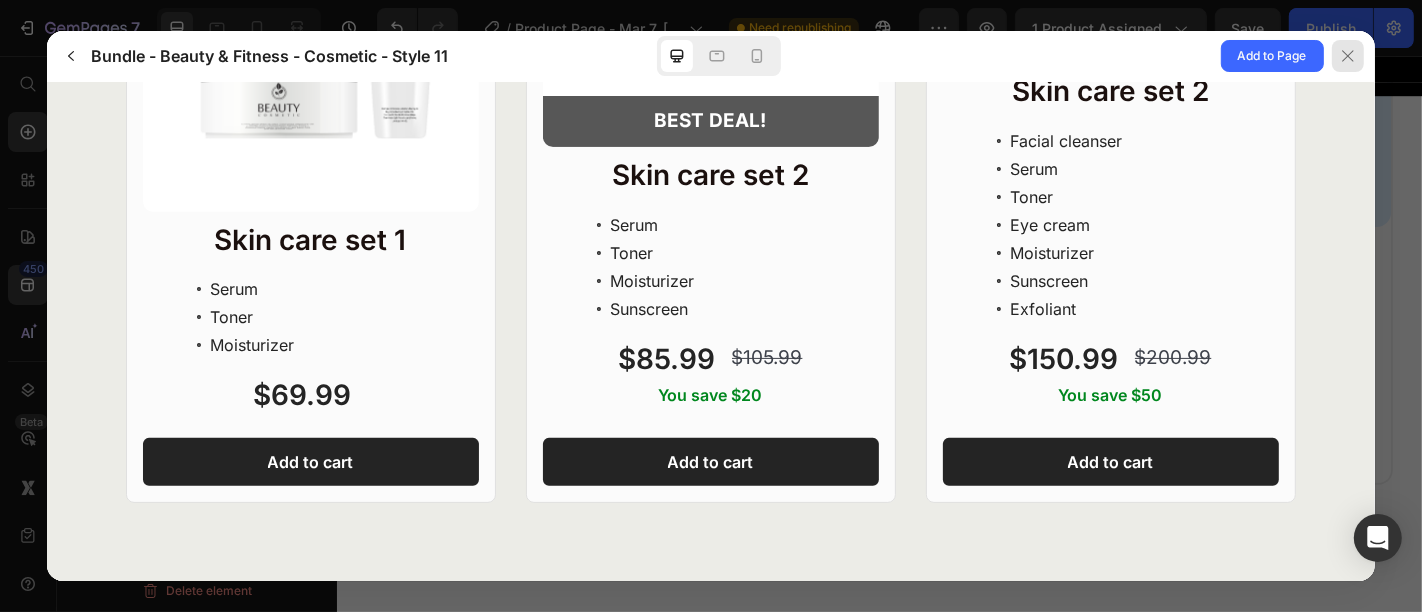 click 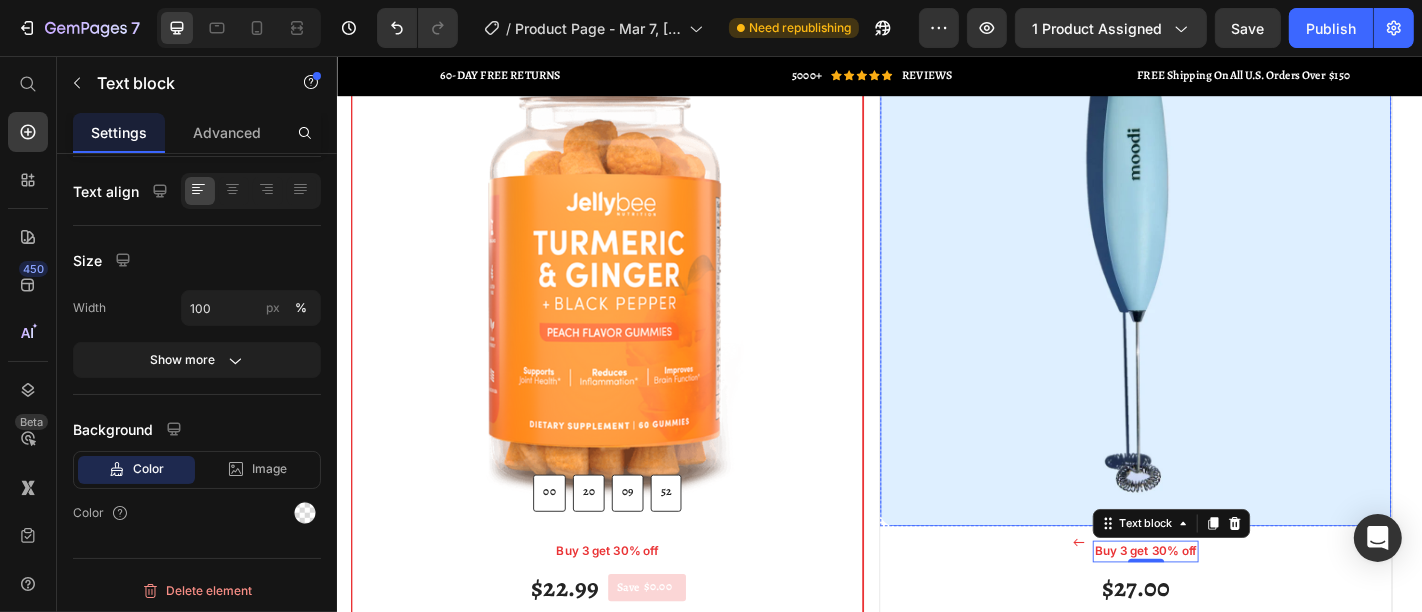 scroll, scrollTop: 6159, scrollLeft: 0, axis: vertical 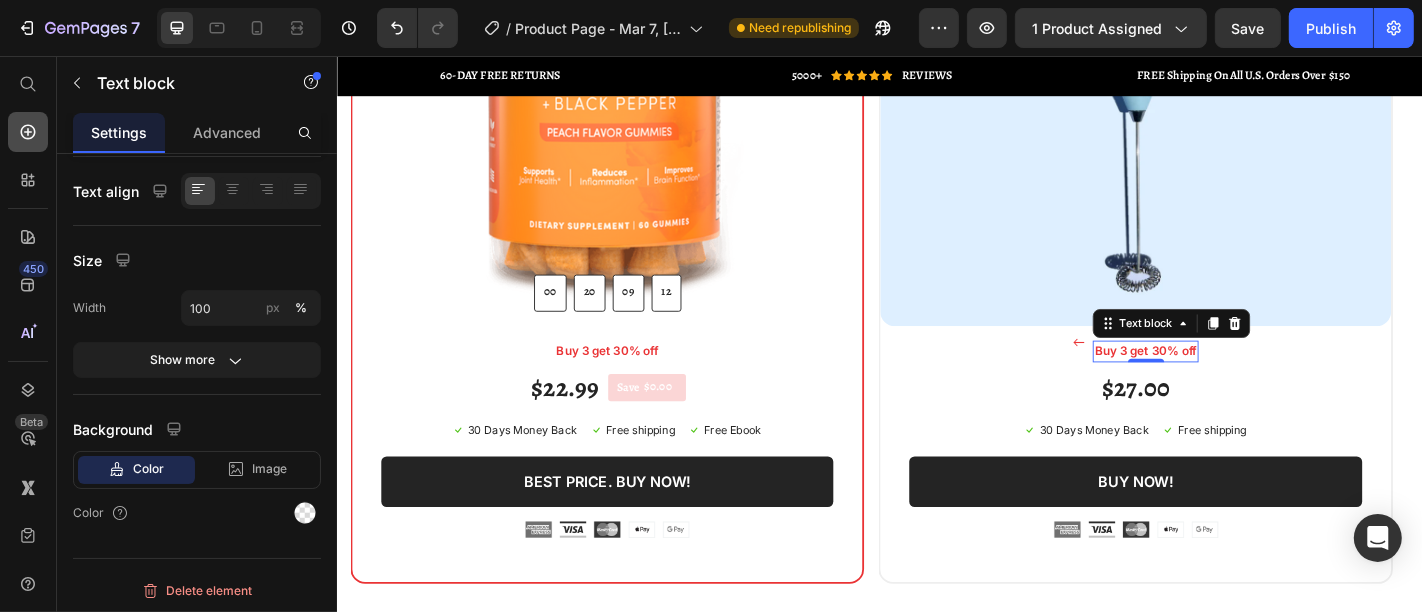 click 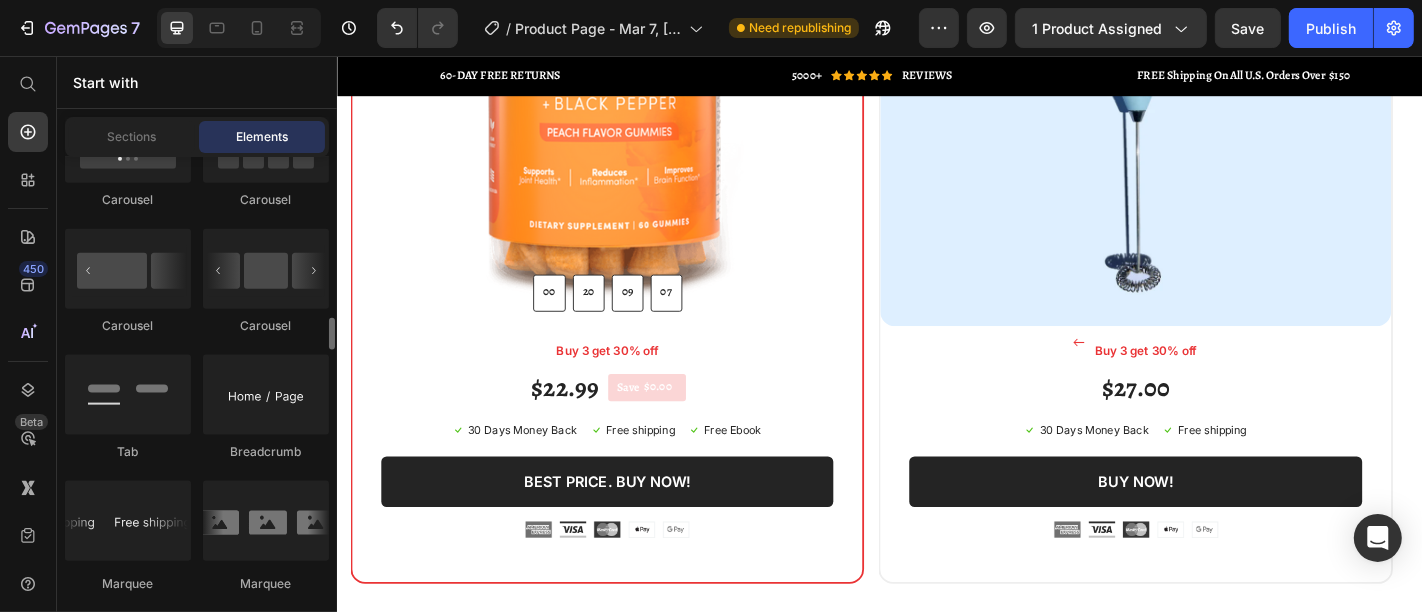 scroll, scrollTop: 2333, scrollLeft: 0, axis: vertical 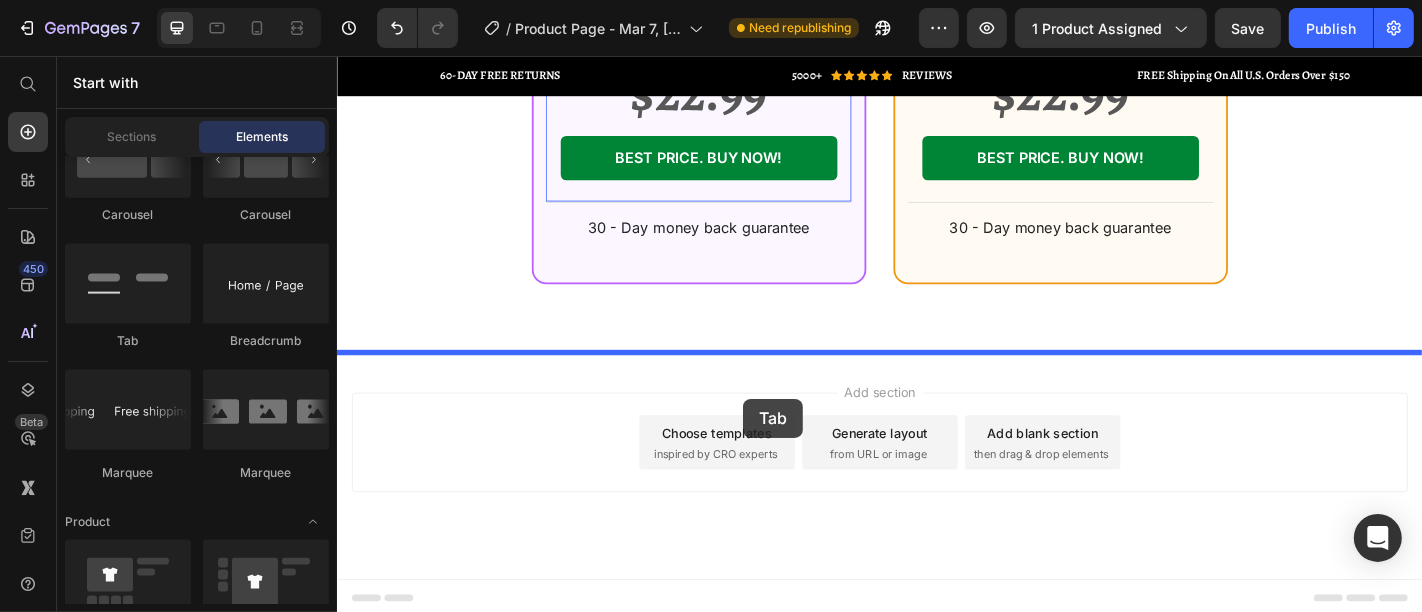 drag, startPoint x: 454, startPoint y: 350, endPoint x: 785, endPoint y: 434, distance: 341.4923 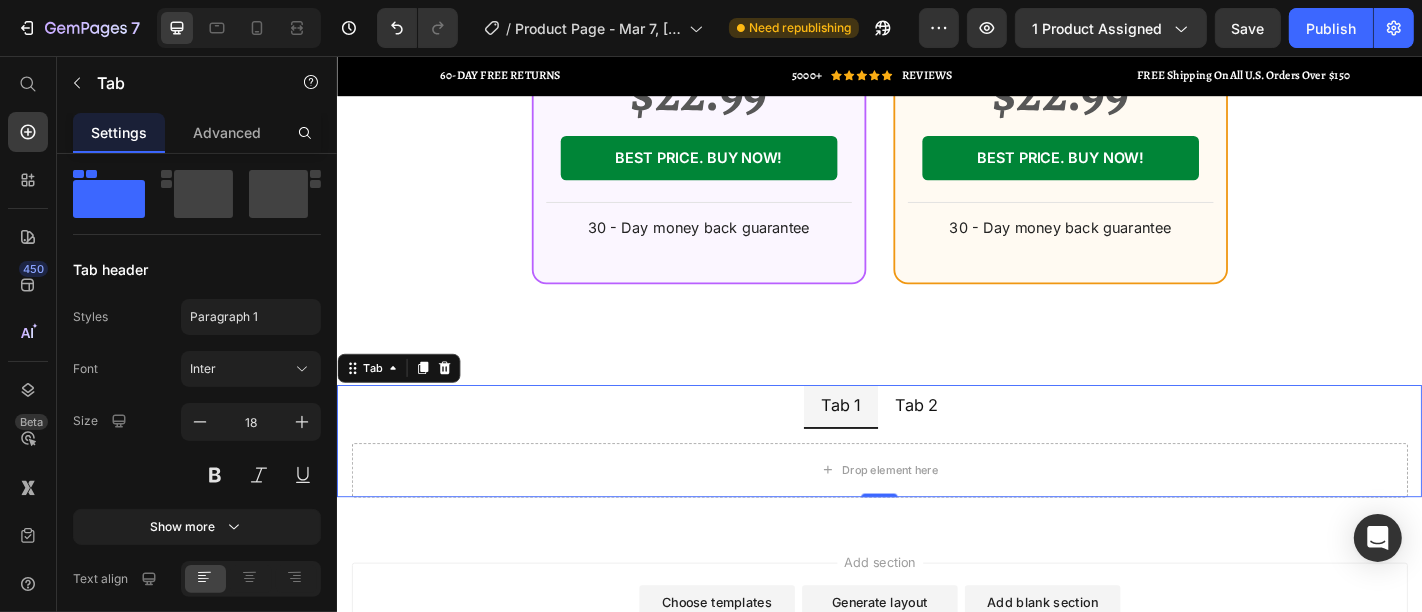scroll, scrollTop: 0, scrollLeft: 0, axis: both 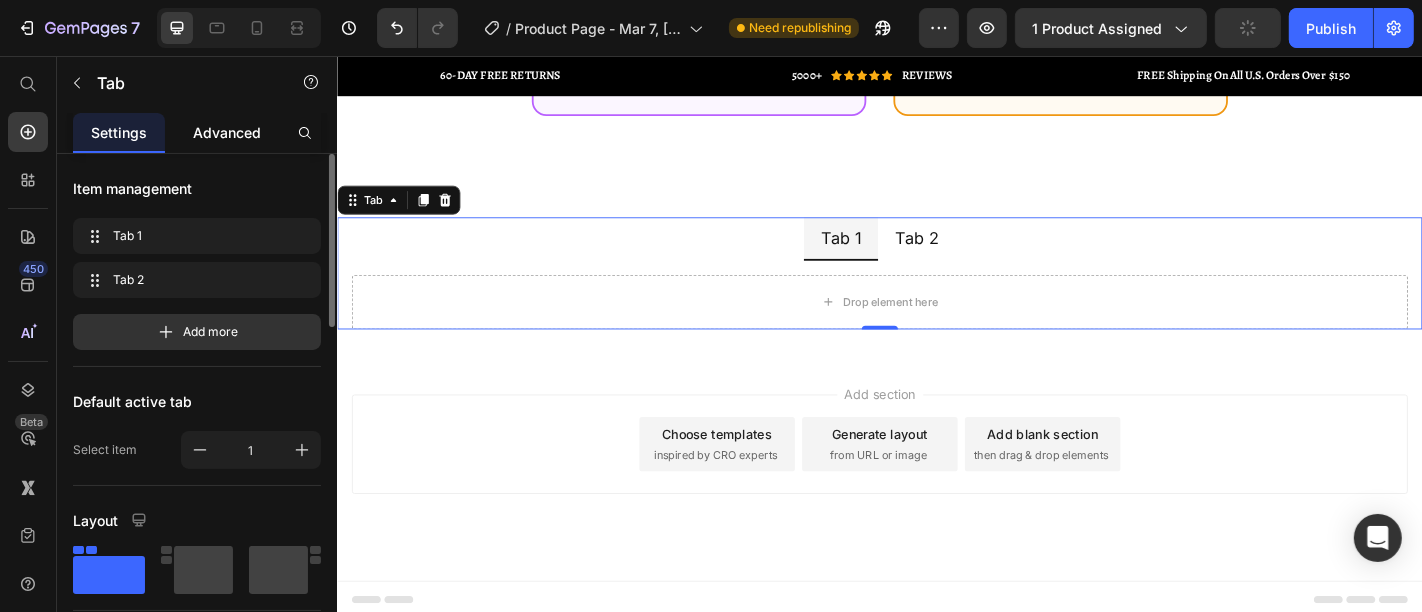 click on "Advanced" at bounding box center (227, 132) 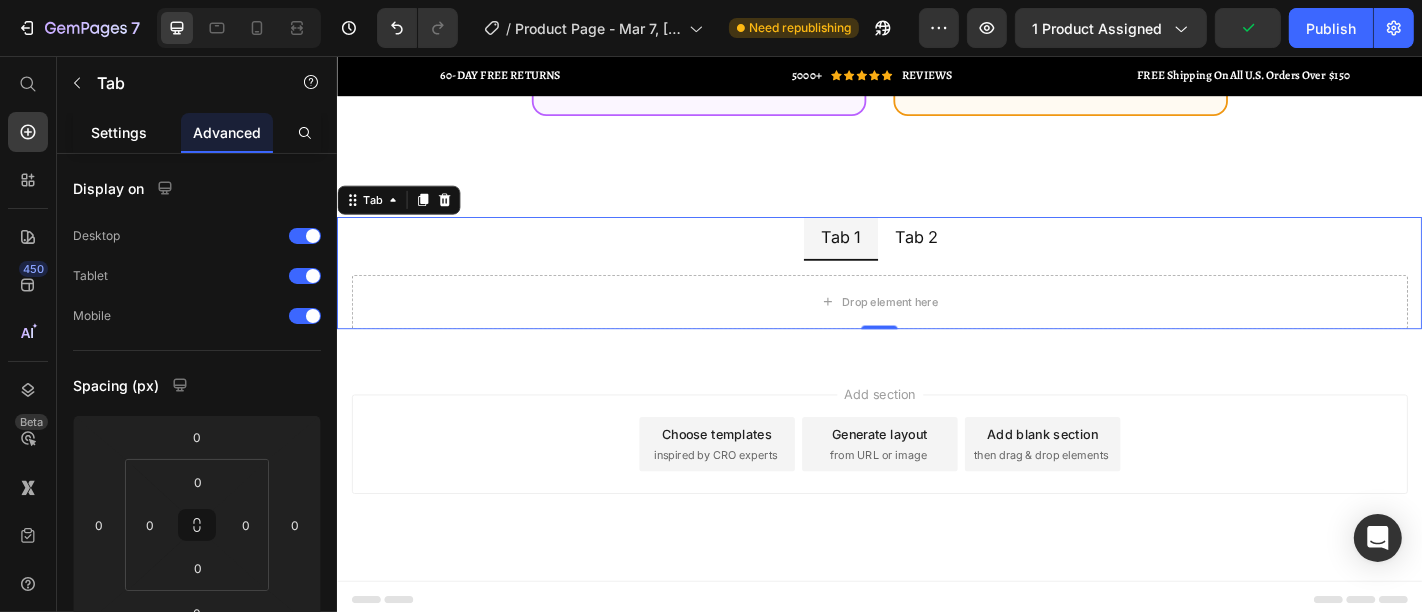 click on "Settings" at bounding box center (119, 132) 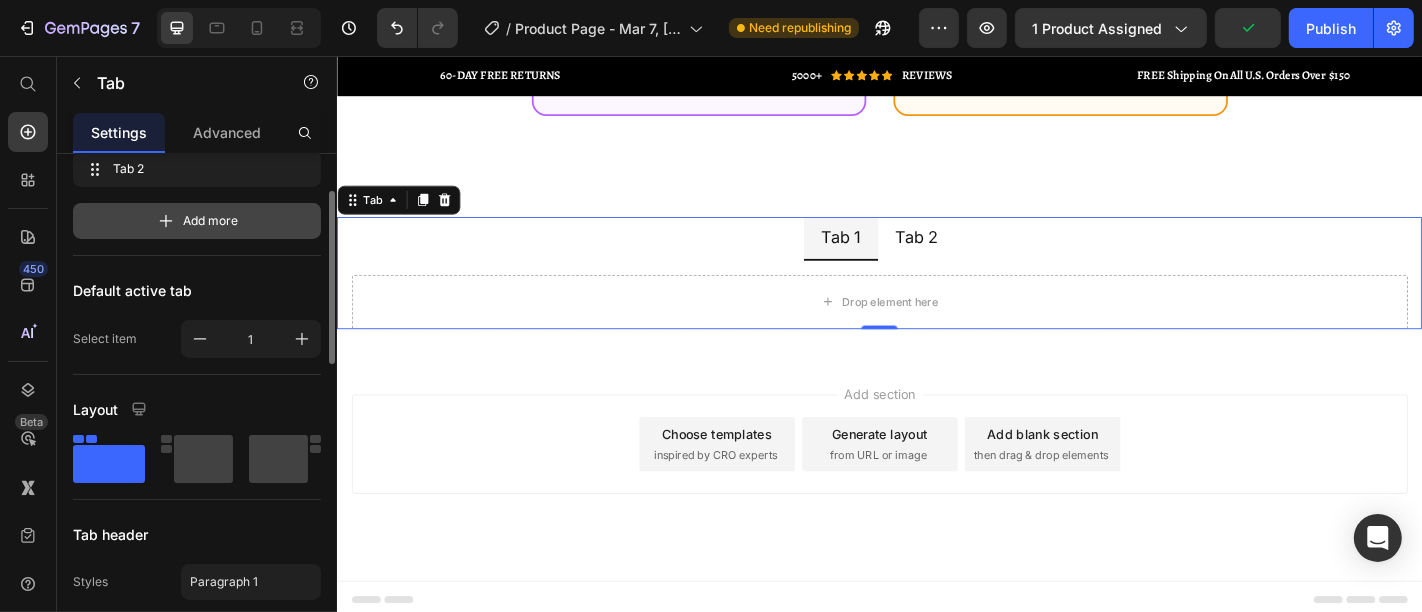 scroll, scrollTop: 222, scrollLeft: 0, axis: vertical 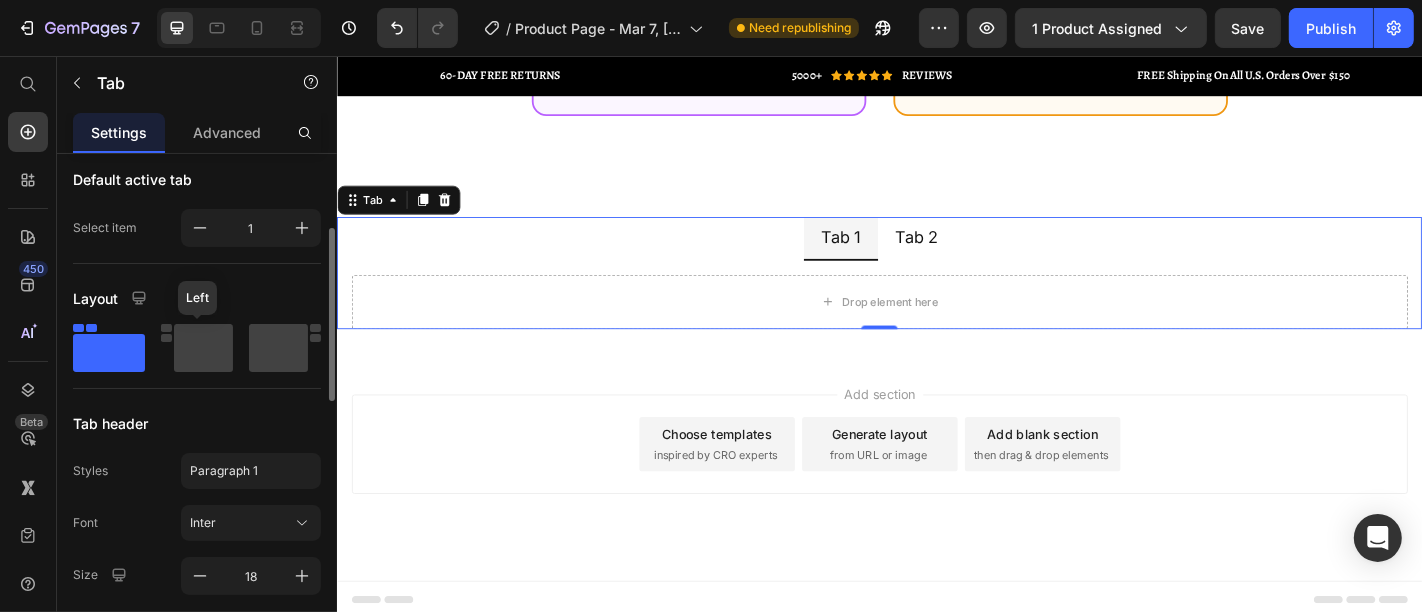 click 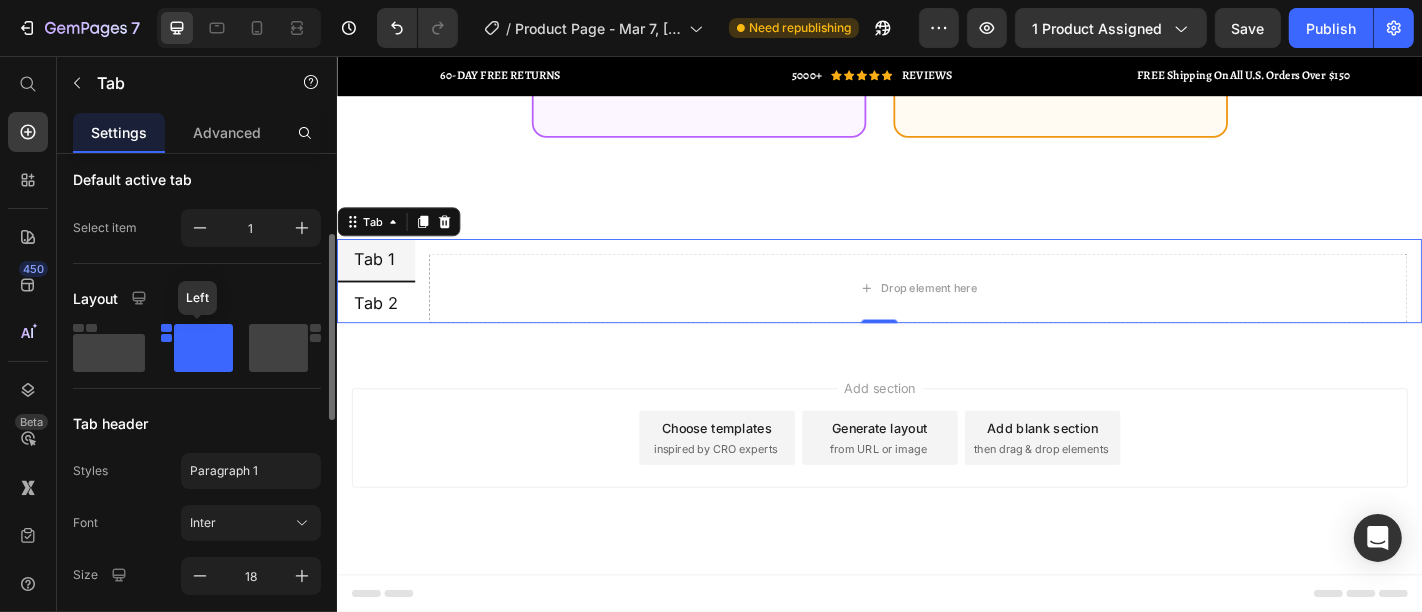 scroll, scrollTop: 8228, scrollLeft: 0, axis: vertical 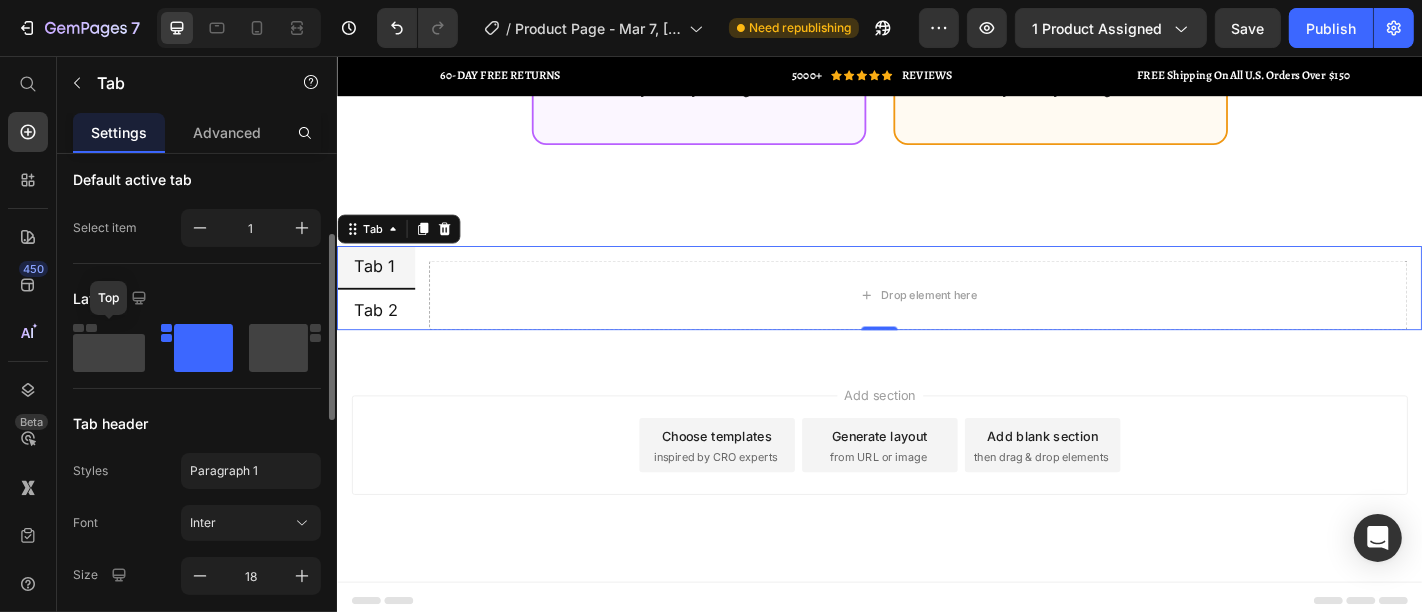 click 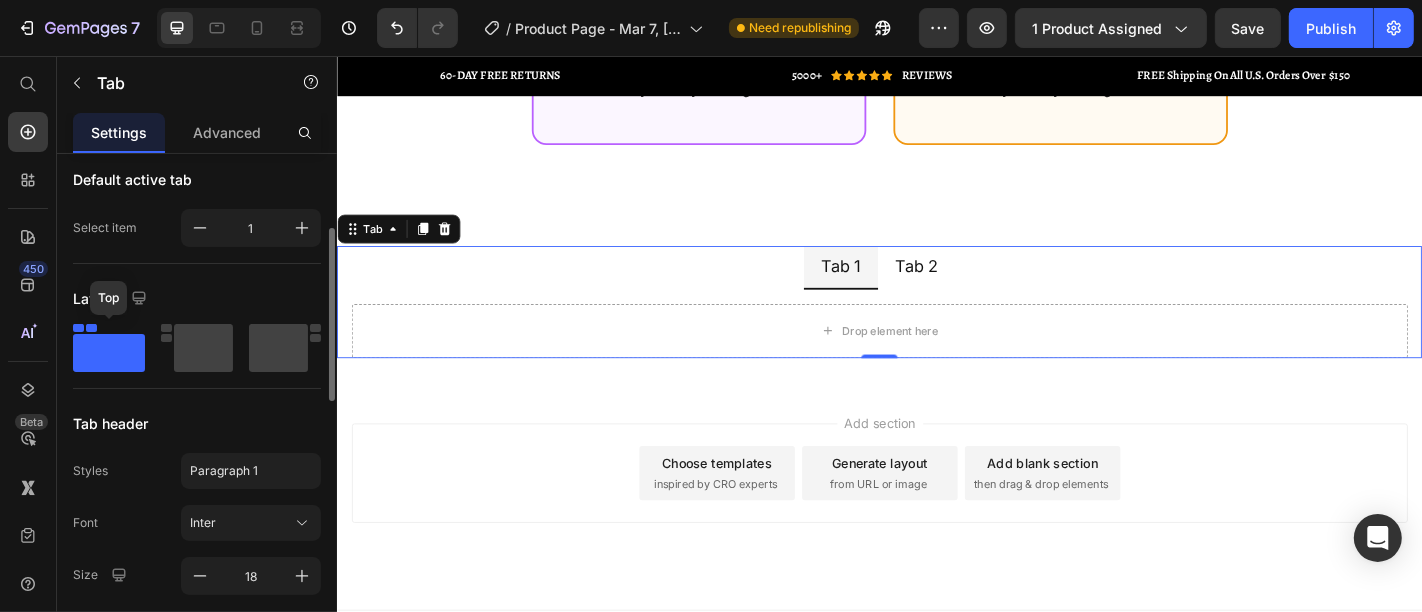 scroll, scrollTop: 8260, scrollLeft: 0, axis: vertical 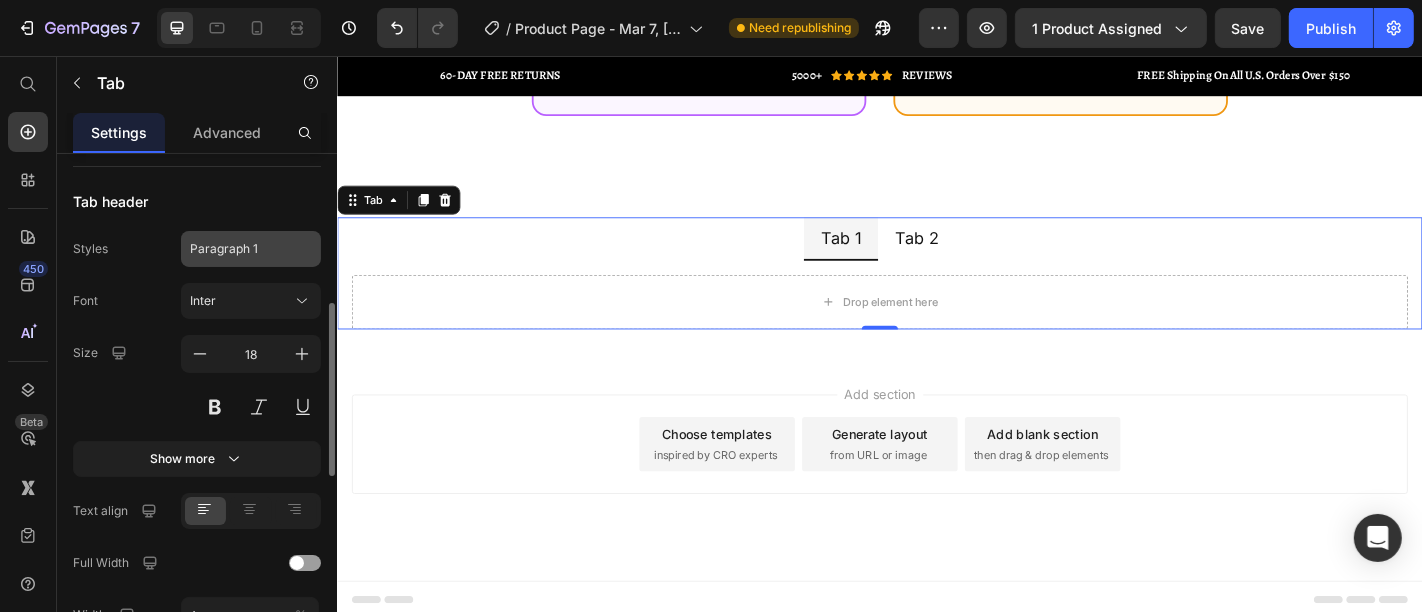 click on "Paragraph 1" at bounding box center [239, 249] 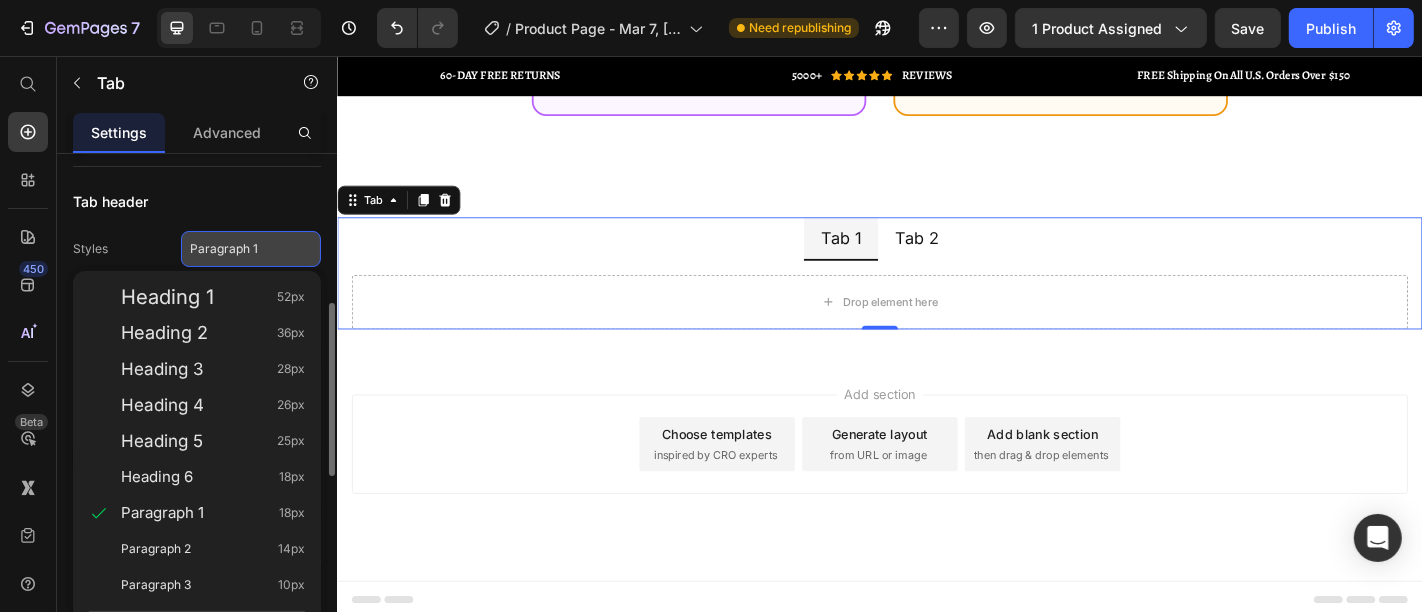 click on "Paragraph 1" at bounding box center (239, 249) 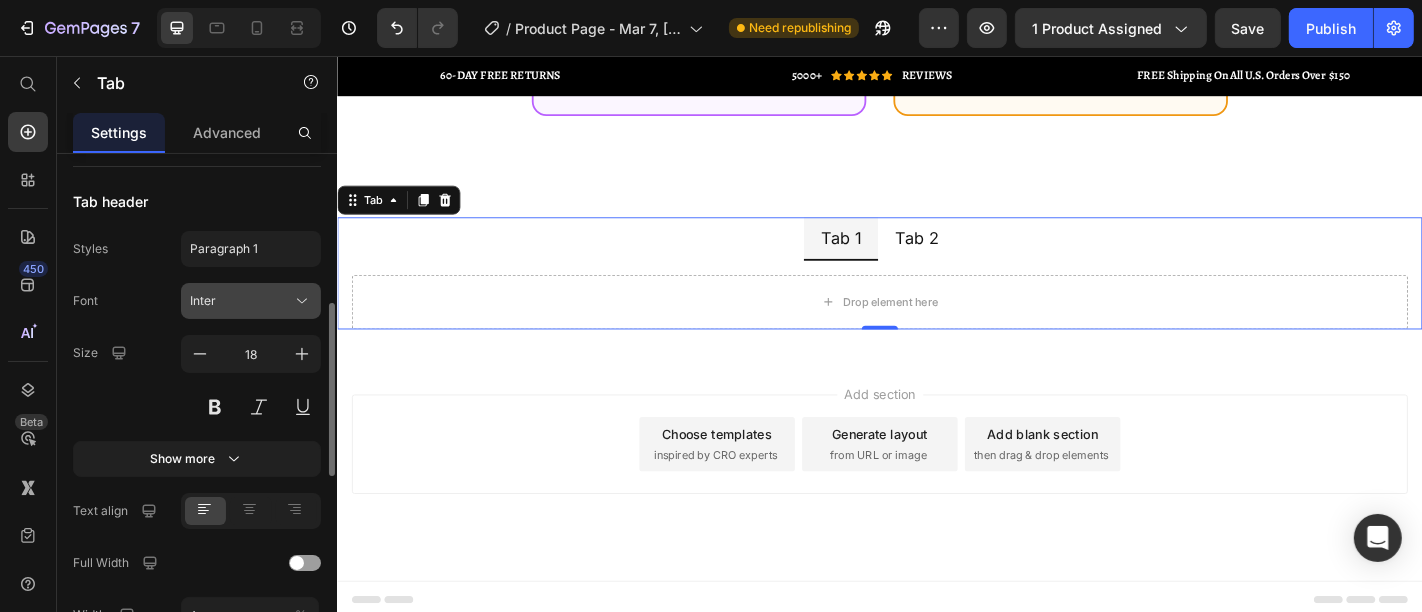click on "Inter" at bounding box center (251, 301) 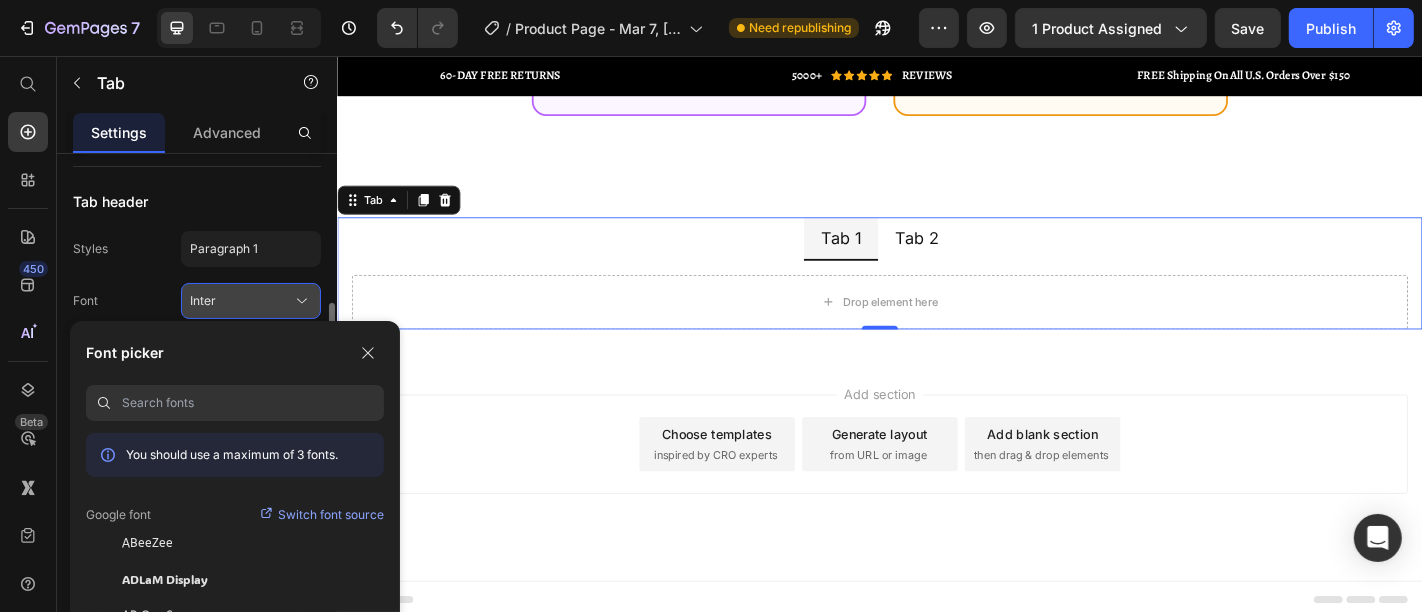 click on "Inter" at bounding box center (251, 301) 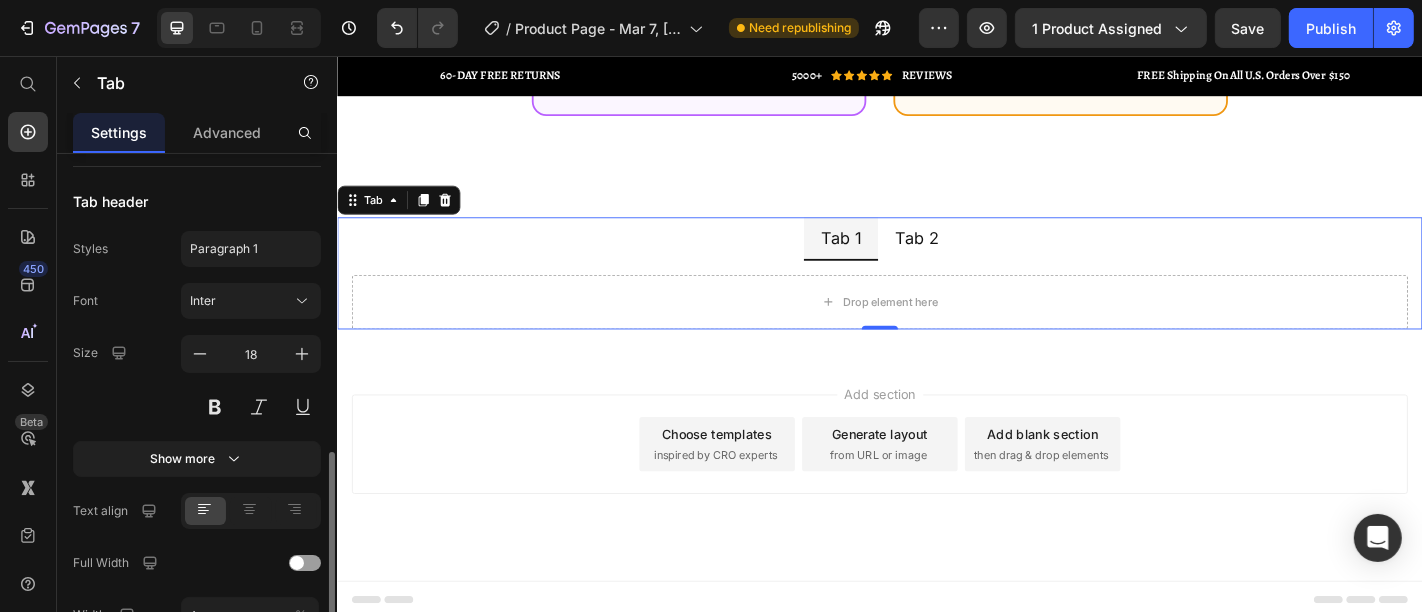 scroll, scrollTop: 555, scrollLeft: 0, axis: vertical 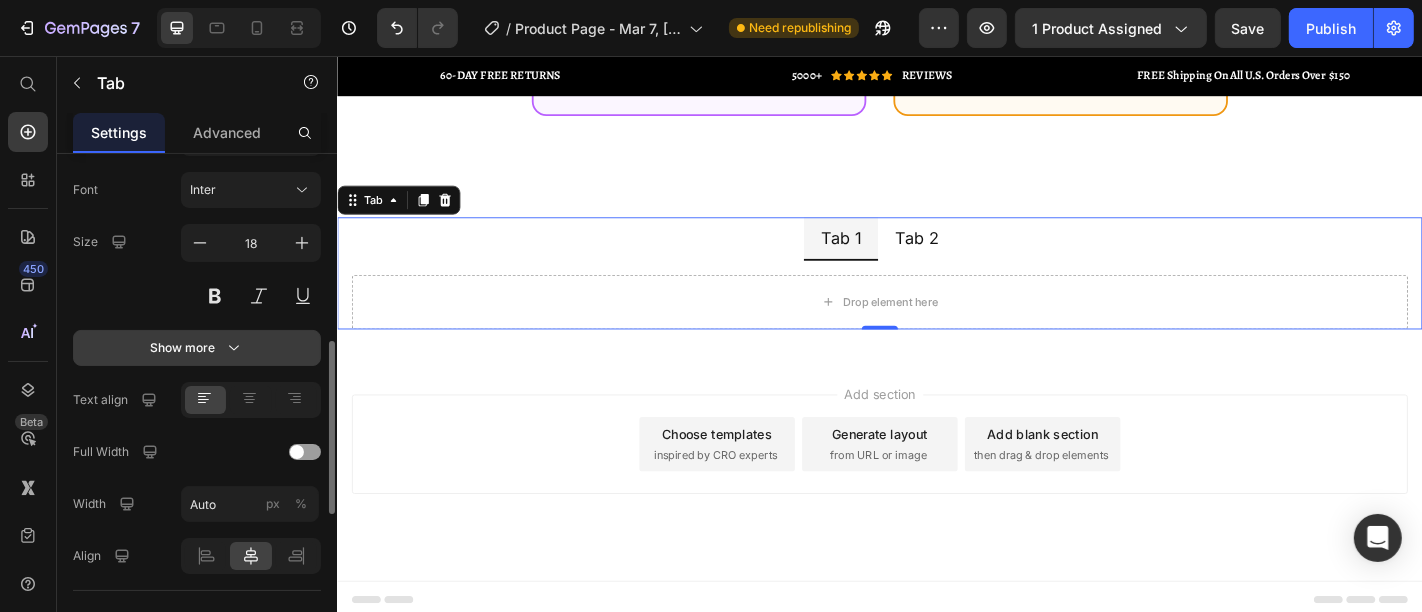 click on "Show more" at bounding box center [197, 348] 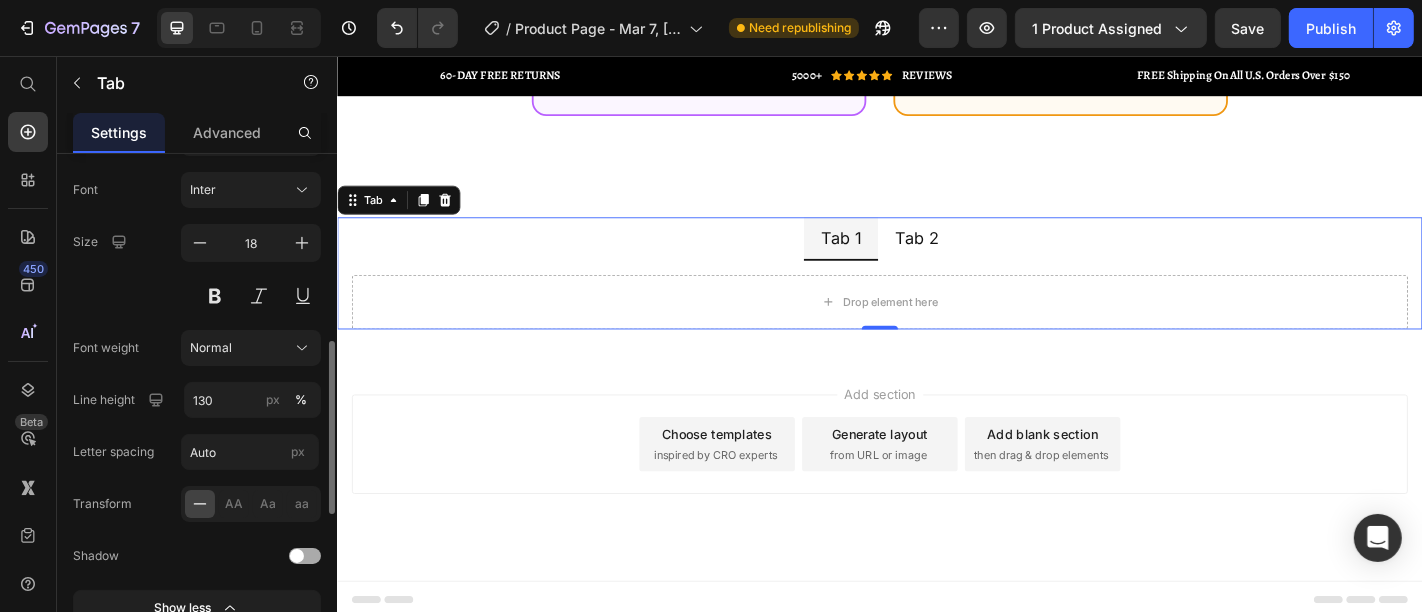 click on "Size 18" at bounding box center (197, 269) 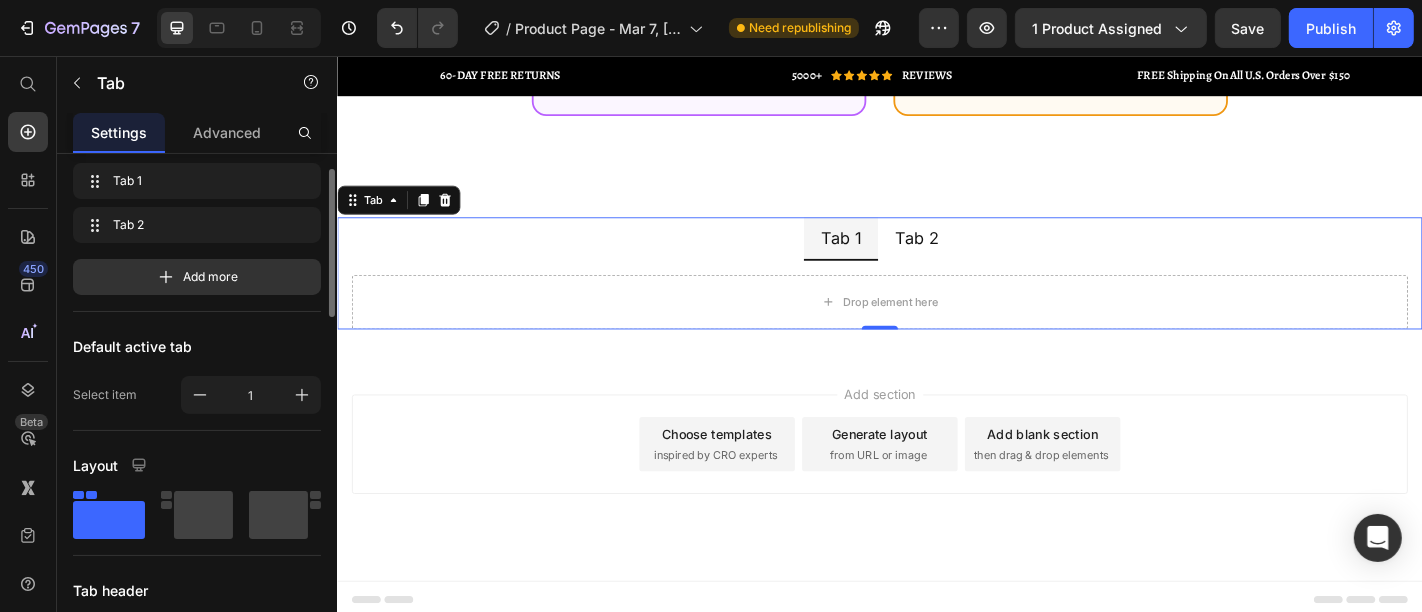 scroll, scrollTop: 0, scrollLeft: 0, axis: both 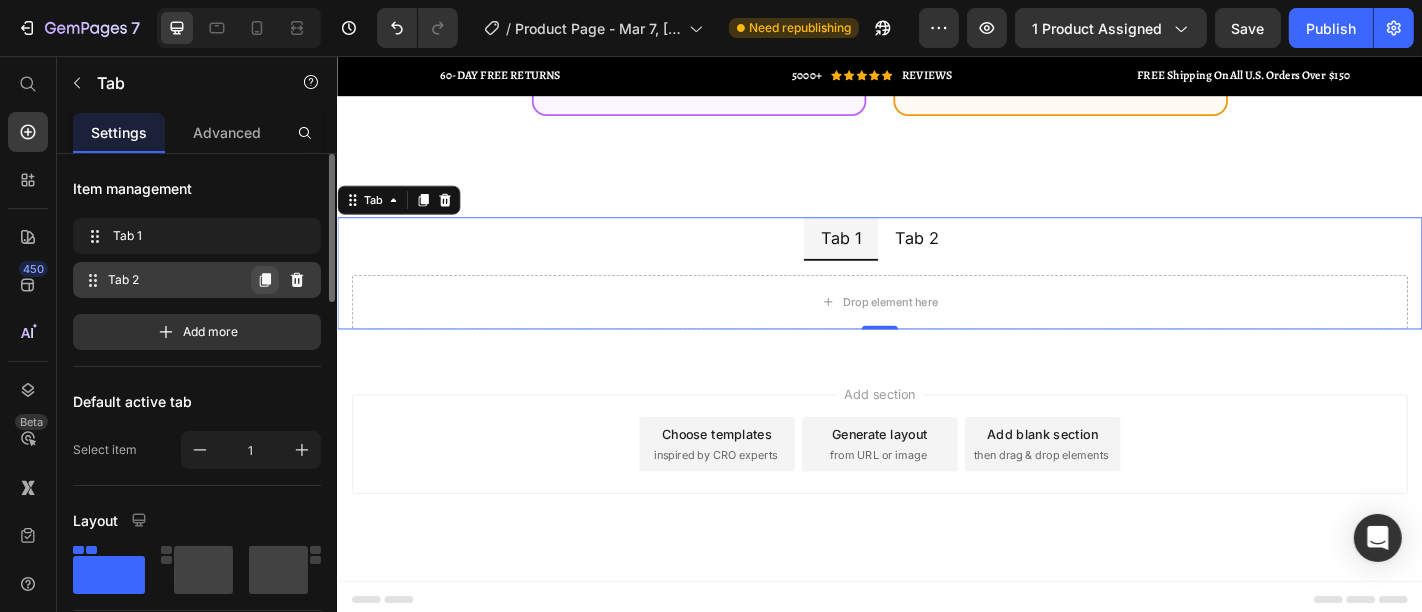 click 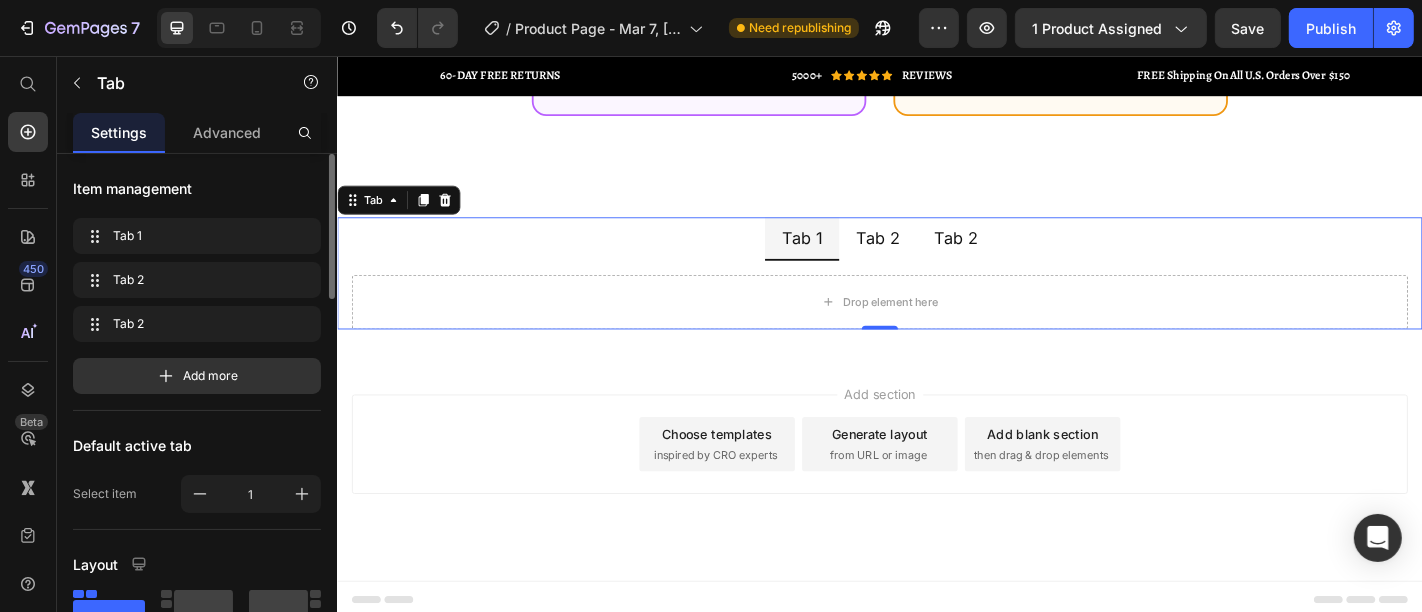 scroll, scrollTop: 111, scrollLeft: 0, axis: vertical 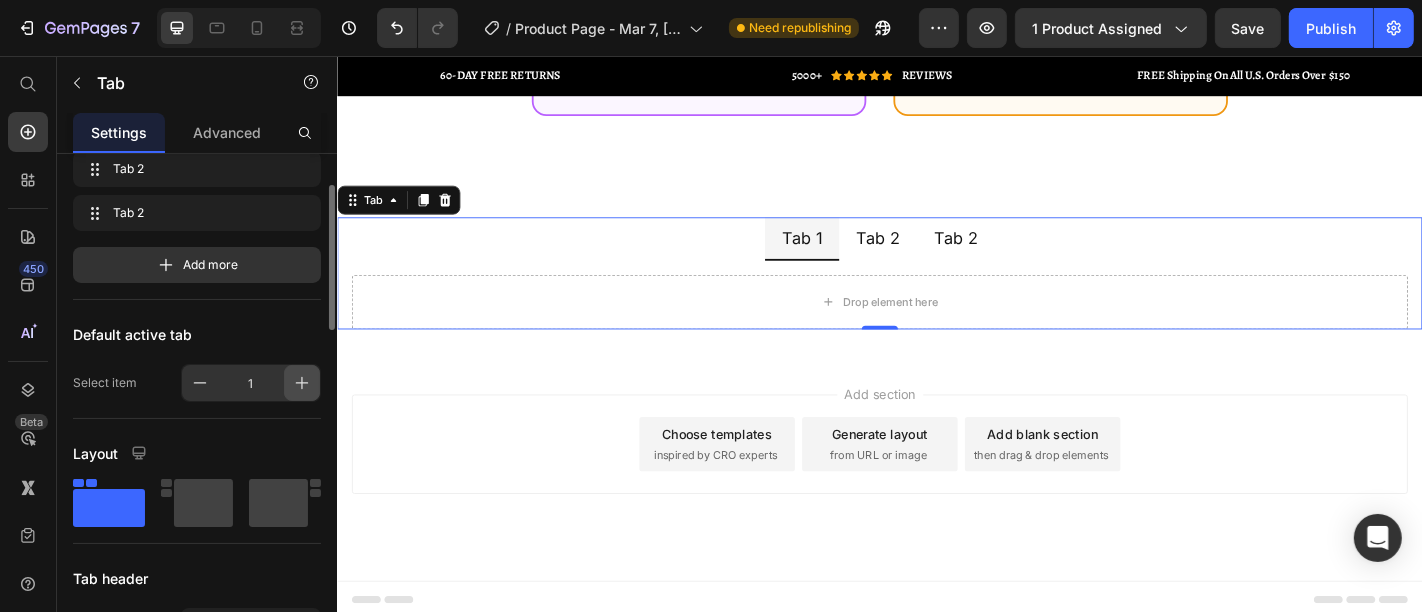 click 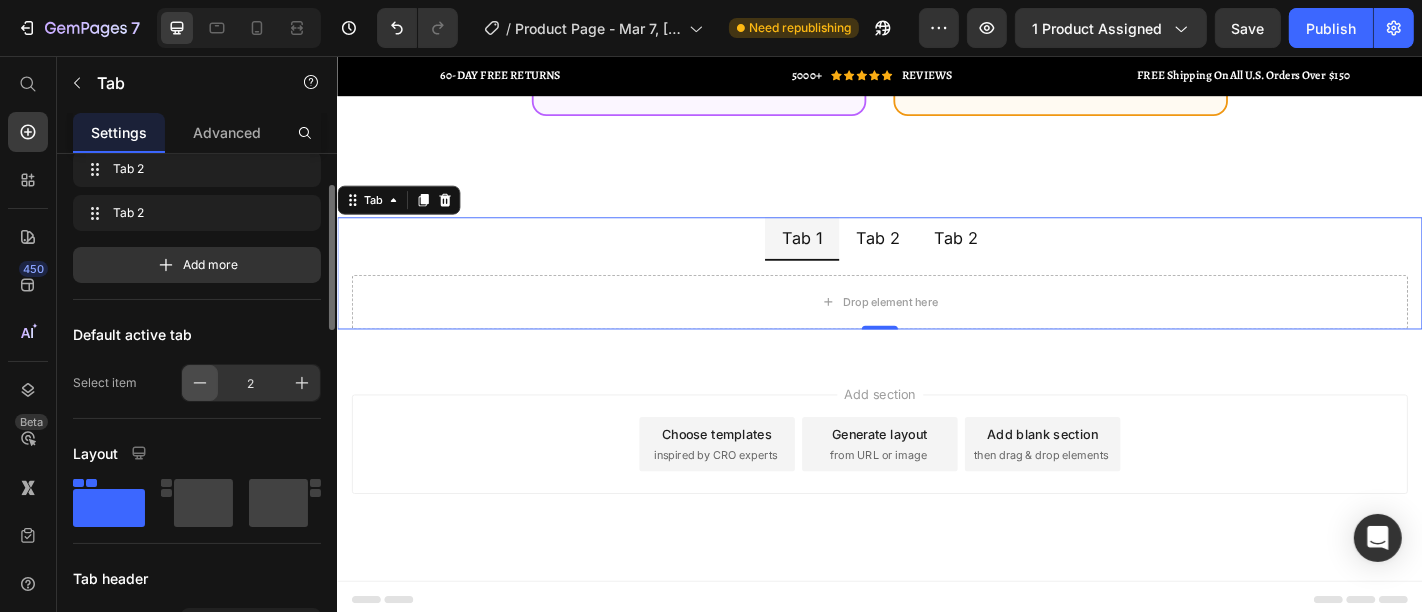 click 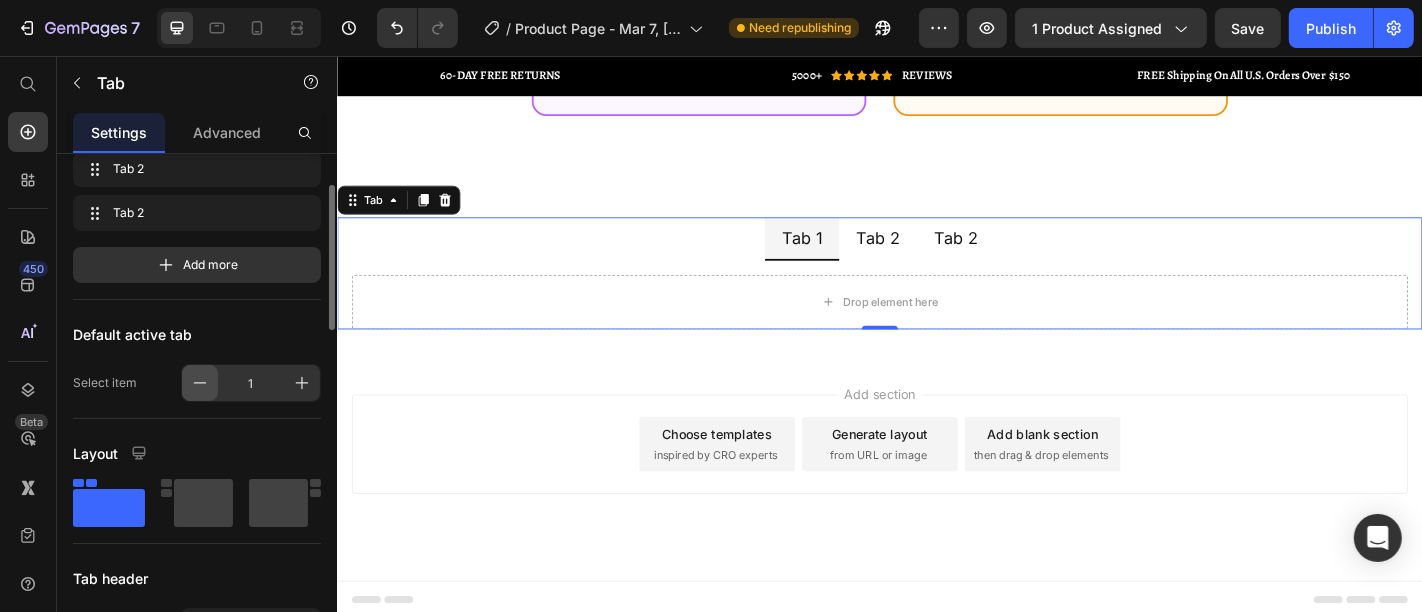 click 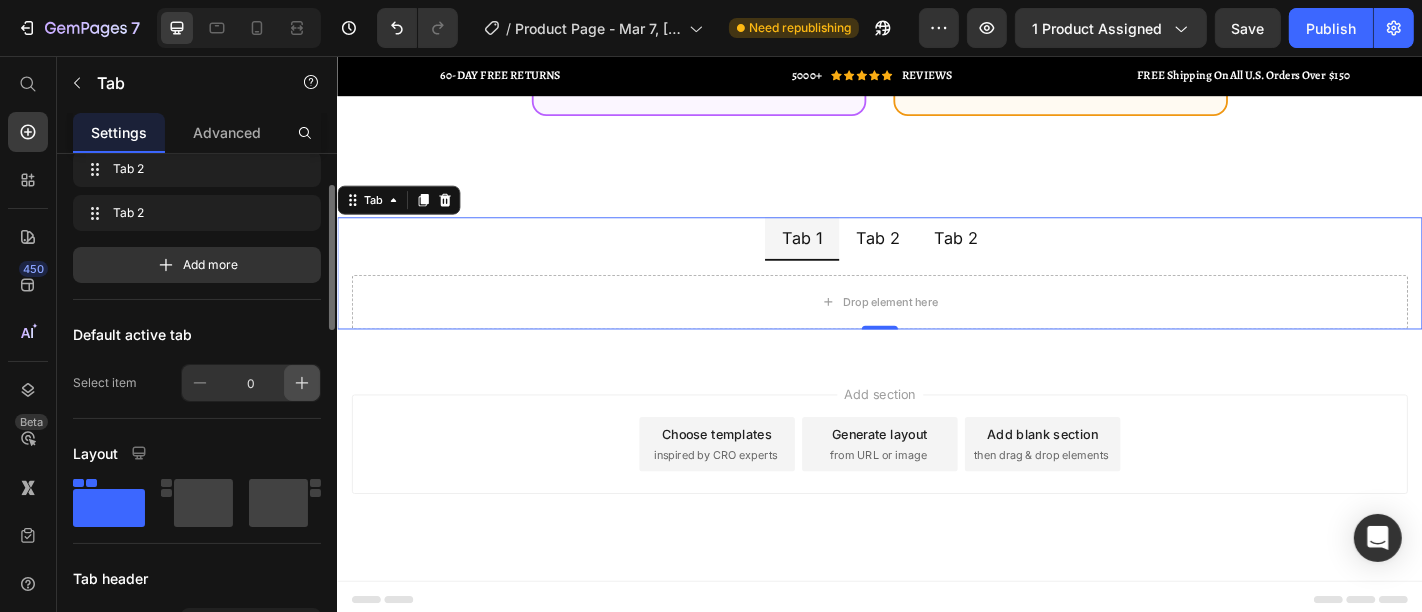 click 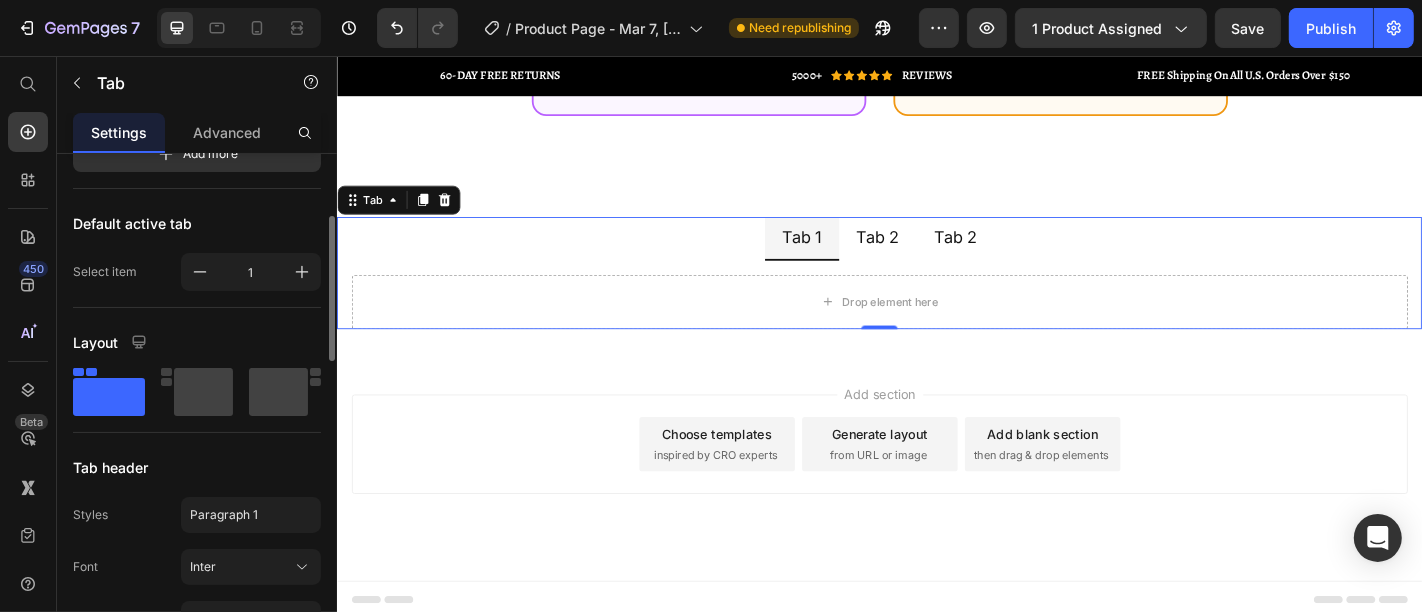 scroll, scrollTop: 333, scrollLeft: 0, axis: vertical 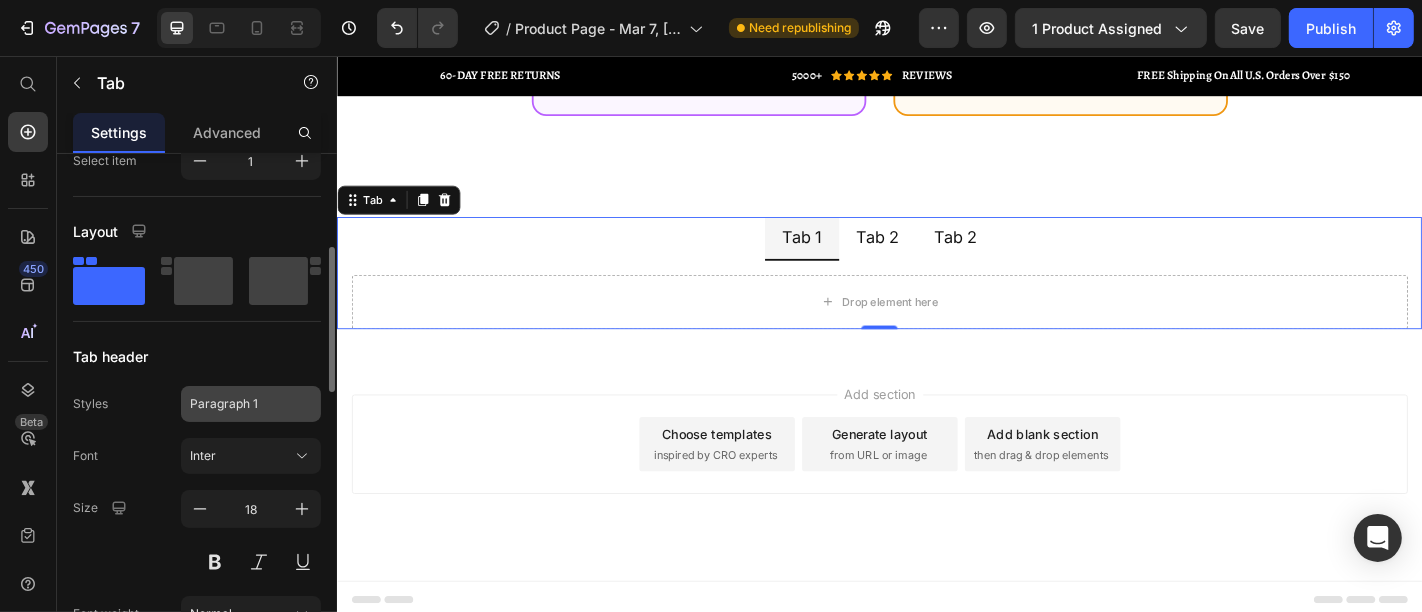 click on "Paragraph 1" at bounding box center (239, 404) 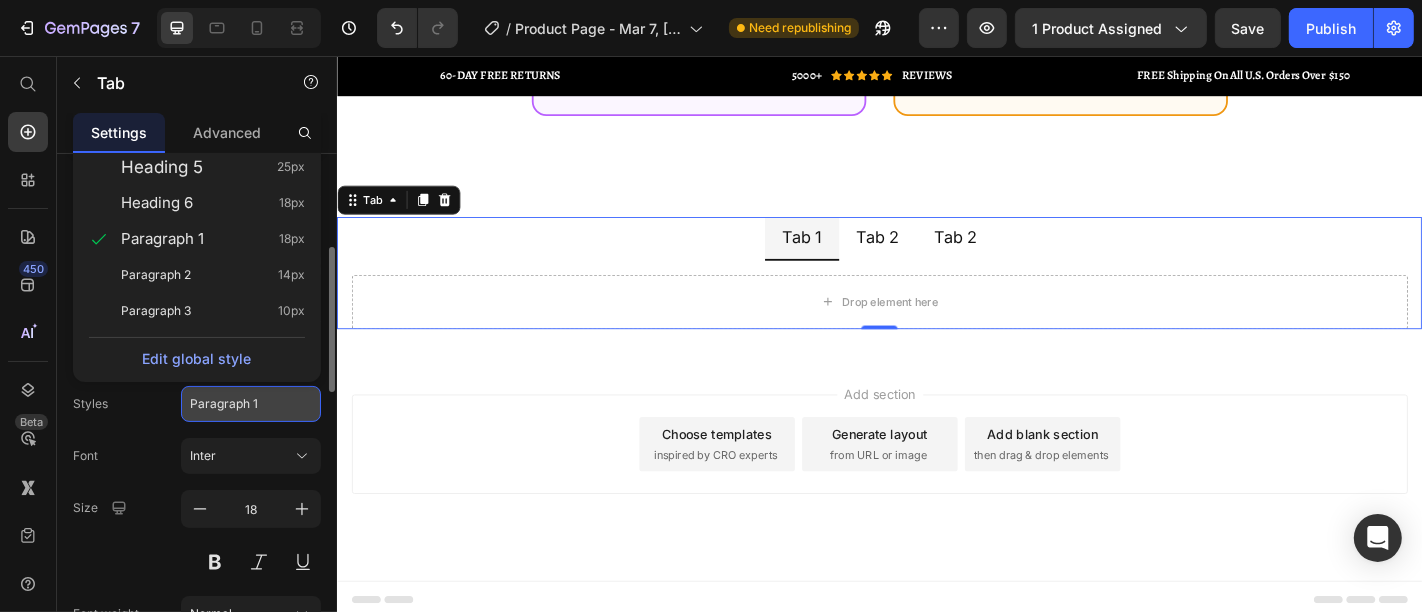 click on "Paragraph 1" at bounding box center [239, 404] 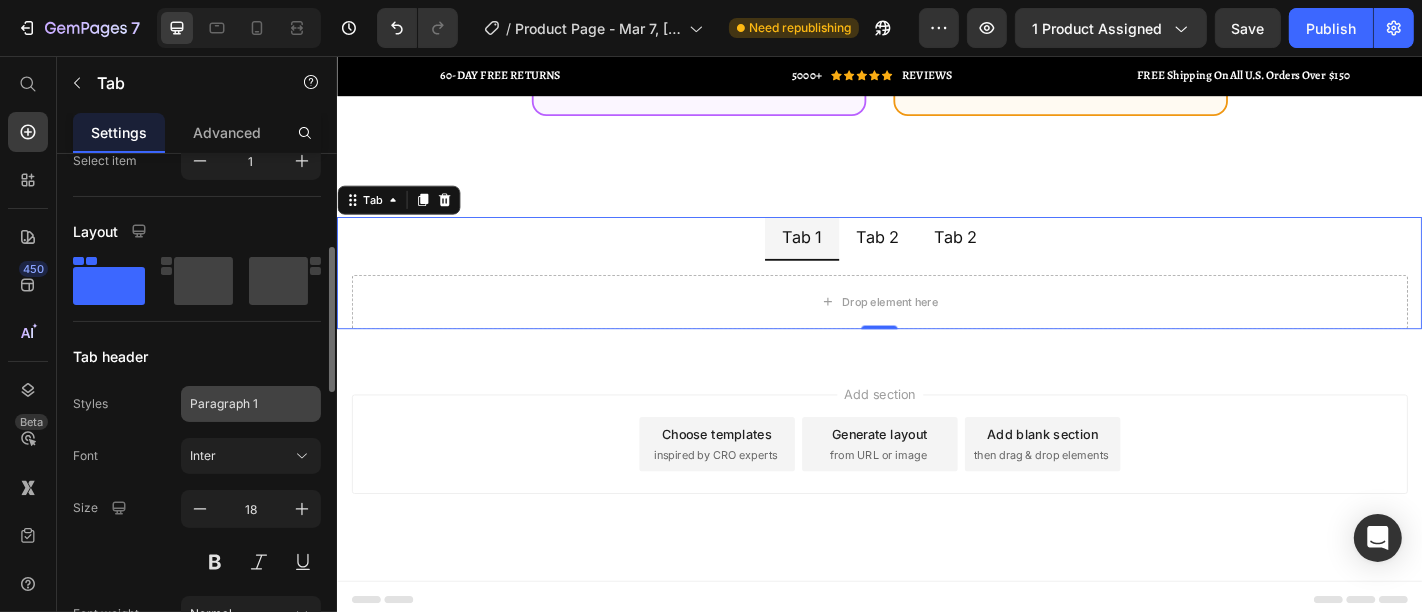 click on "Paragraph 1" at bounding box center [239, 404] 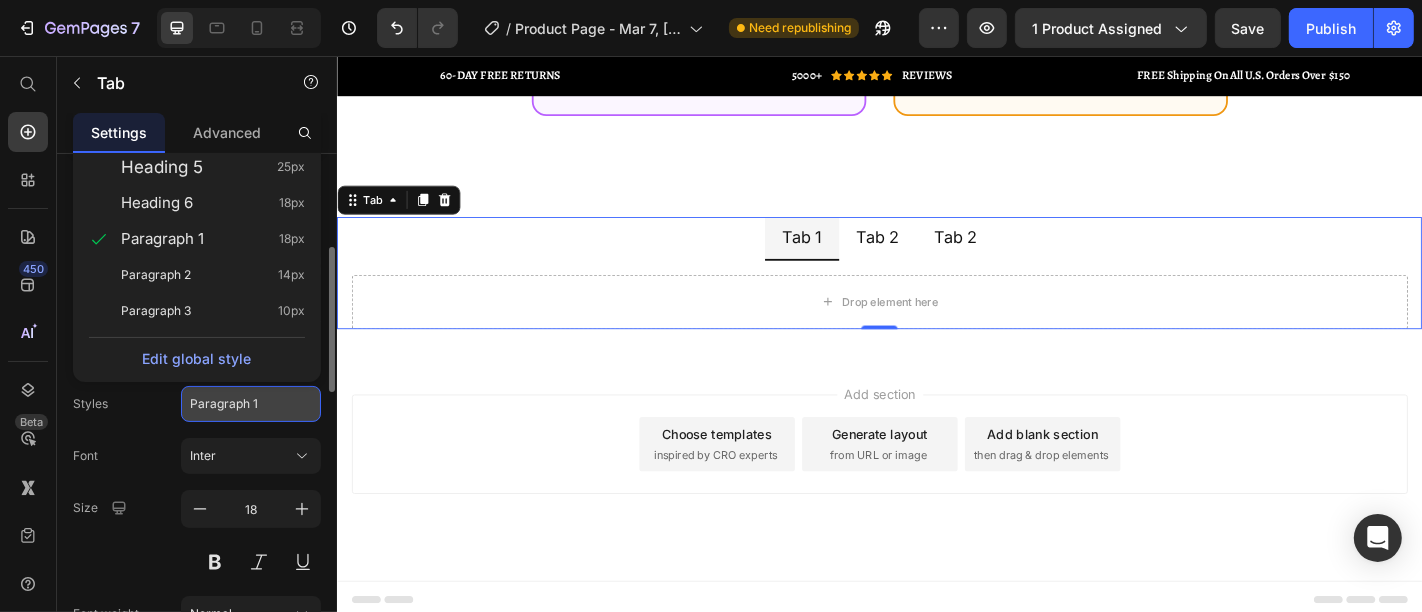 click on "Paragraph 1" at bounding box center [239, 404] 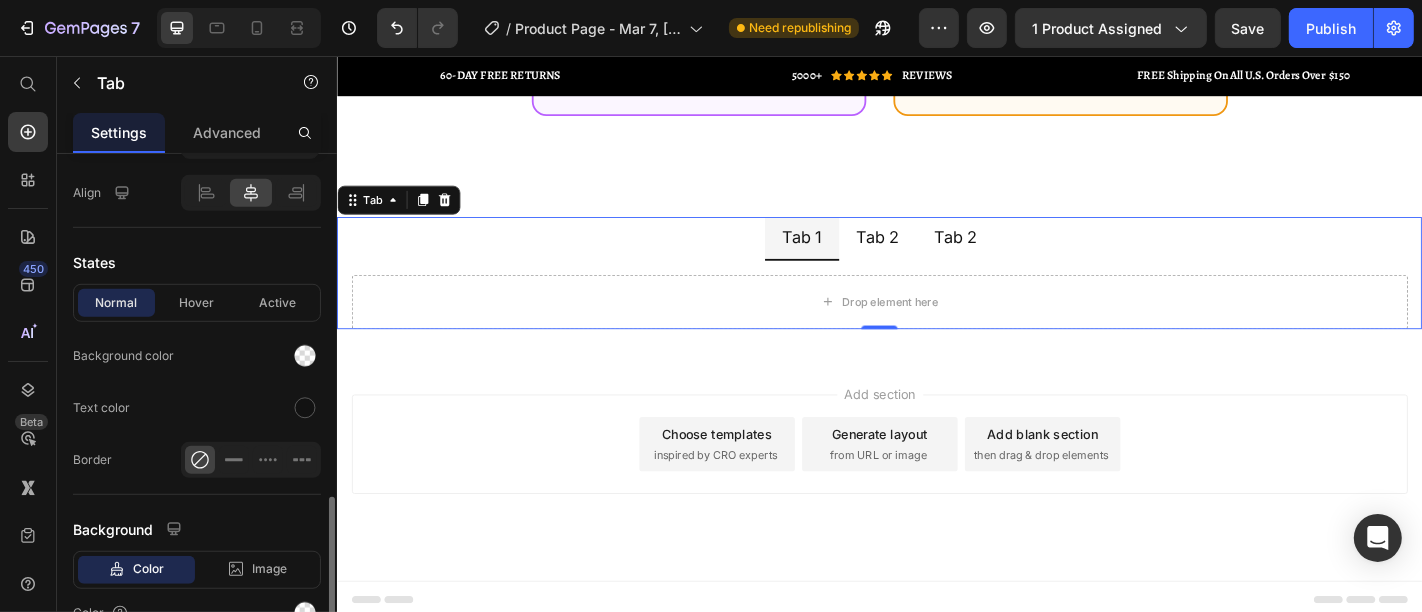 scroll, scrollTop: 1320, scrollLeft: 0, axis: vertical 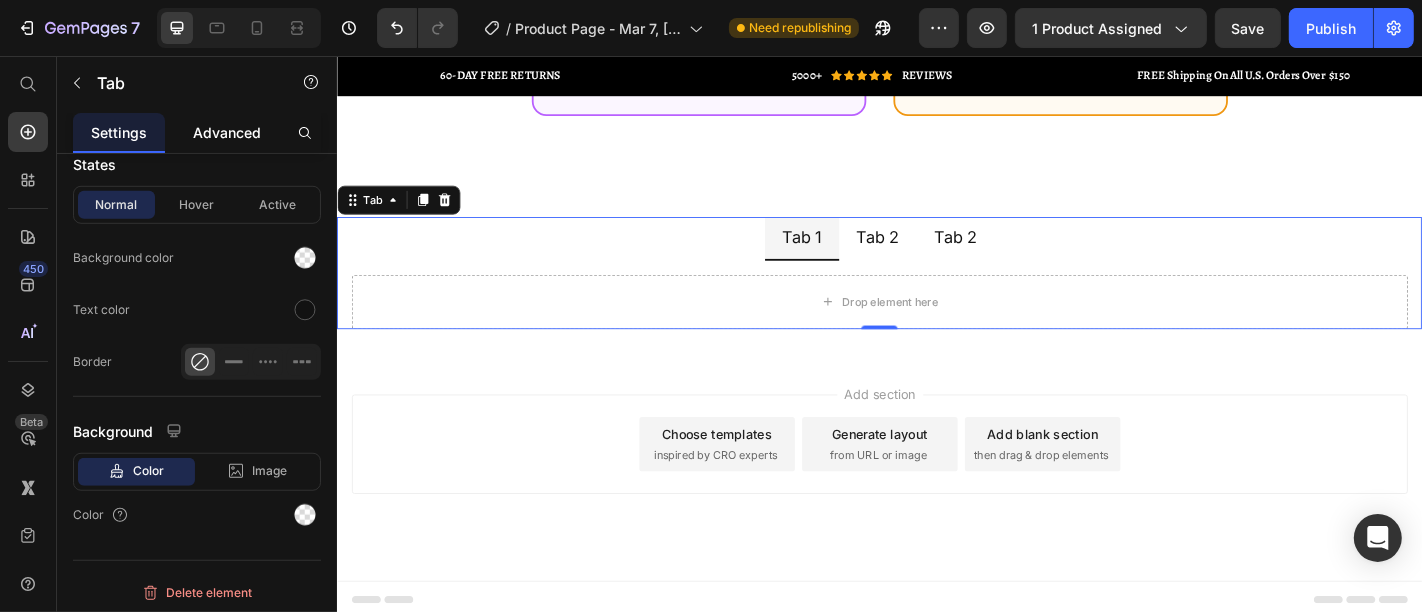 click on "Advanced" at bounding box center [227, 132] 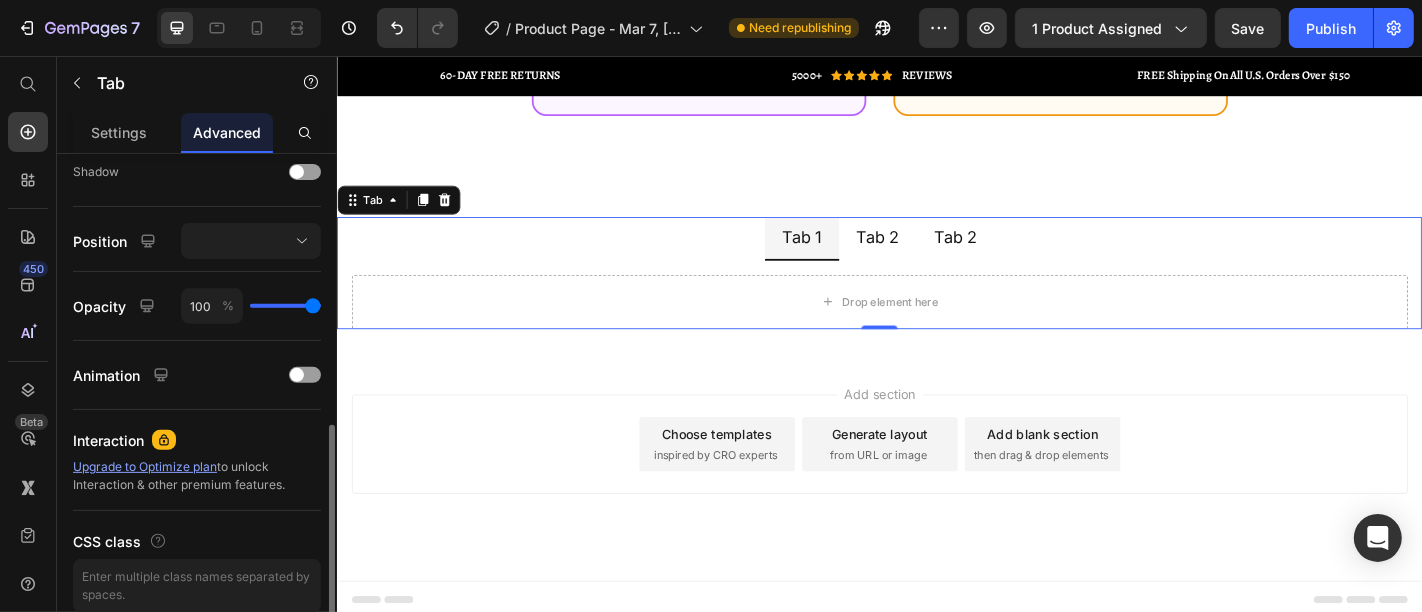scroll, scrollTop: 750, scrollLeft: 0, axis: vertical 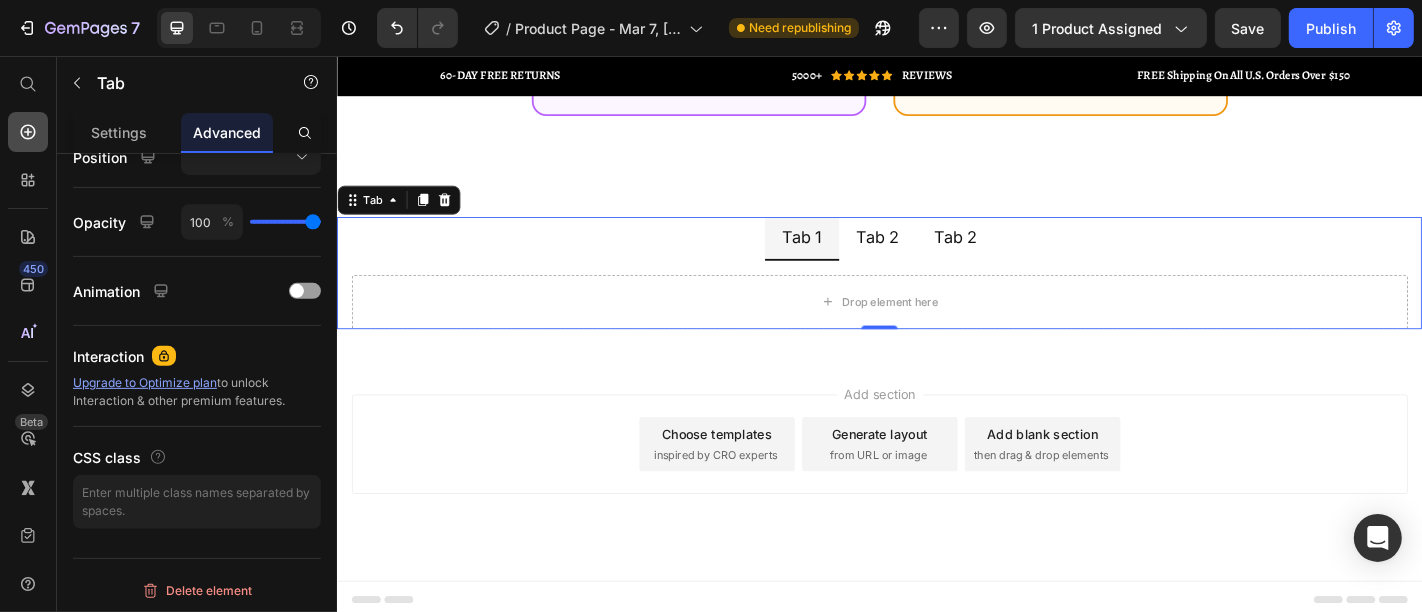 click 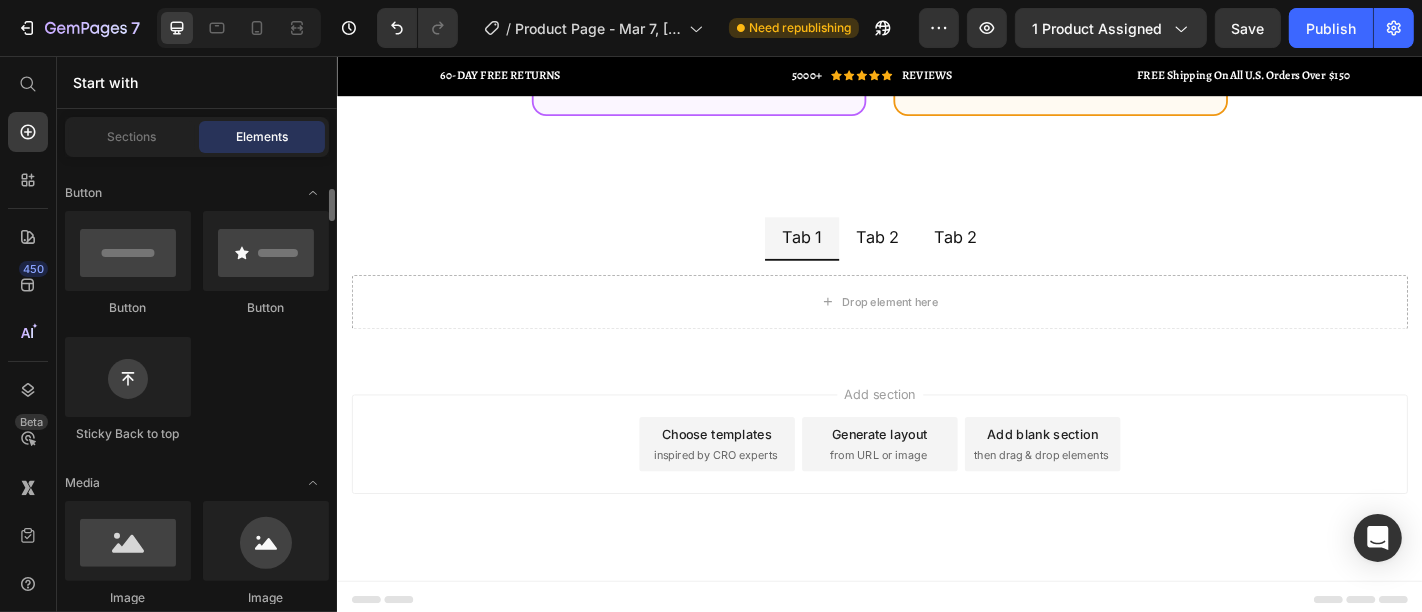 scroll, scrollTop: 555, scrollLeft: 0, axis: vertical 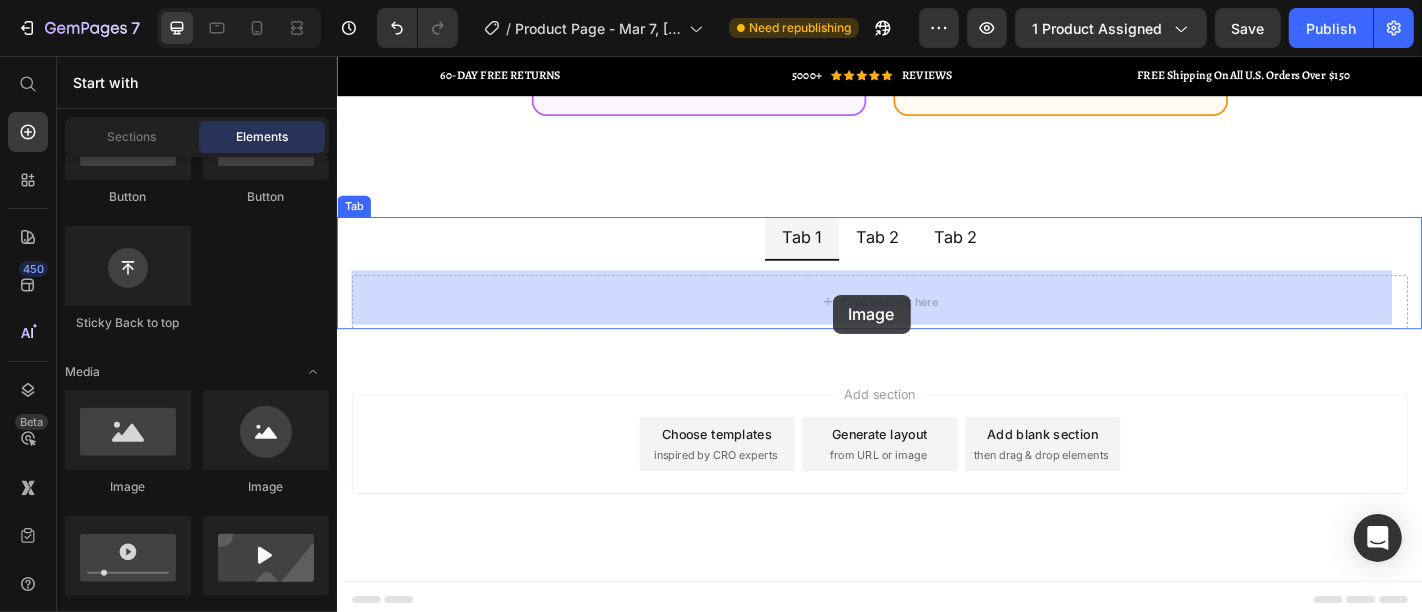 drag, startPoint x: 451, startPoint y: 499, endPoint x: 884, endPoint y: 319, distance: 468.92325 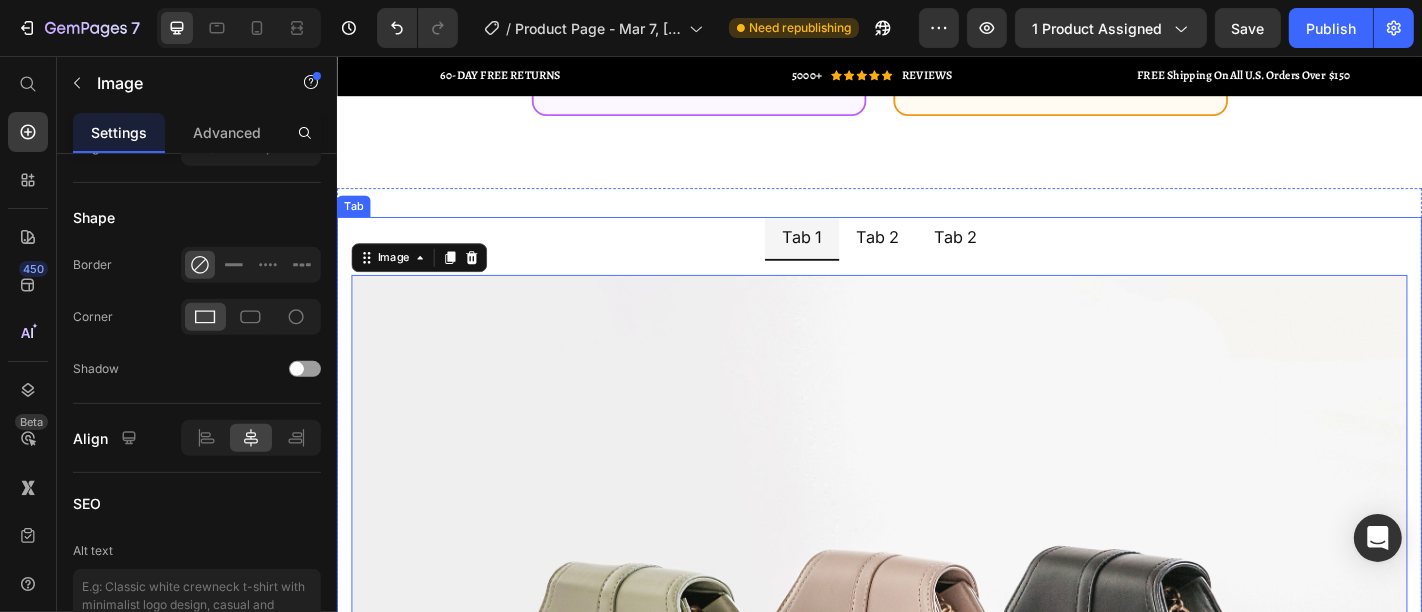scroll, scrollTop: 0, scrollLeft: 0, axis: both 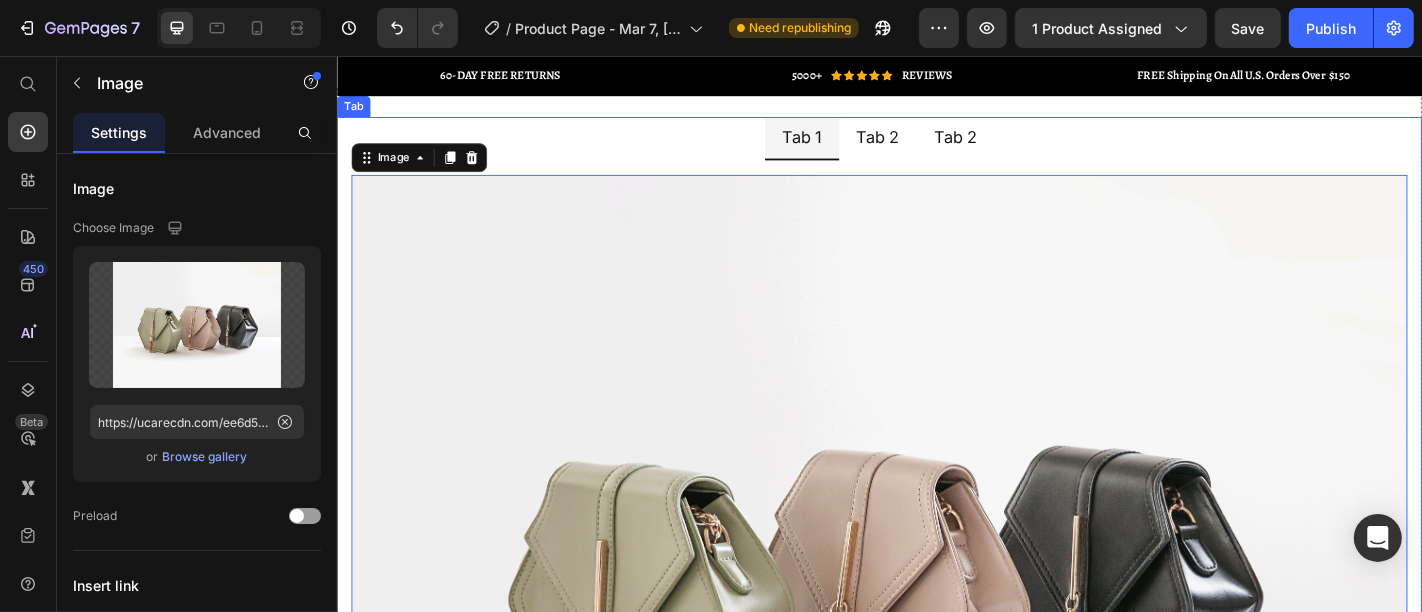 click on "Tab 2" at bounding box center [934, 145] 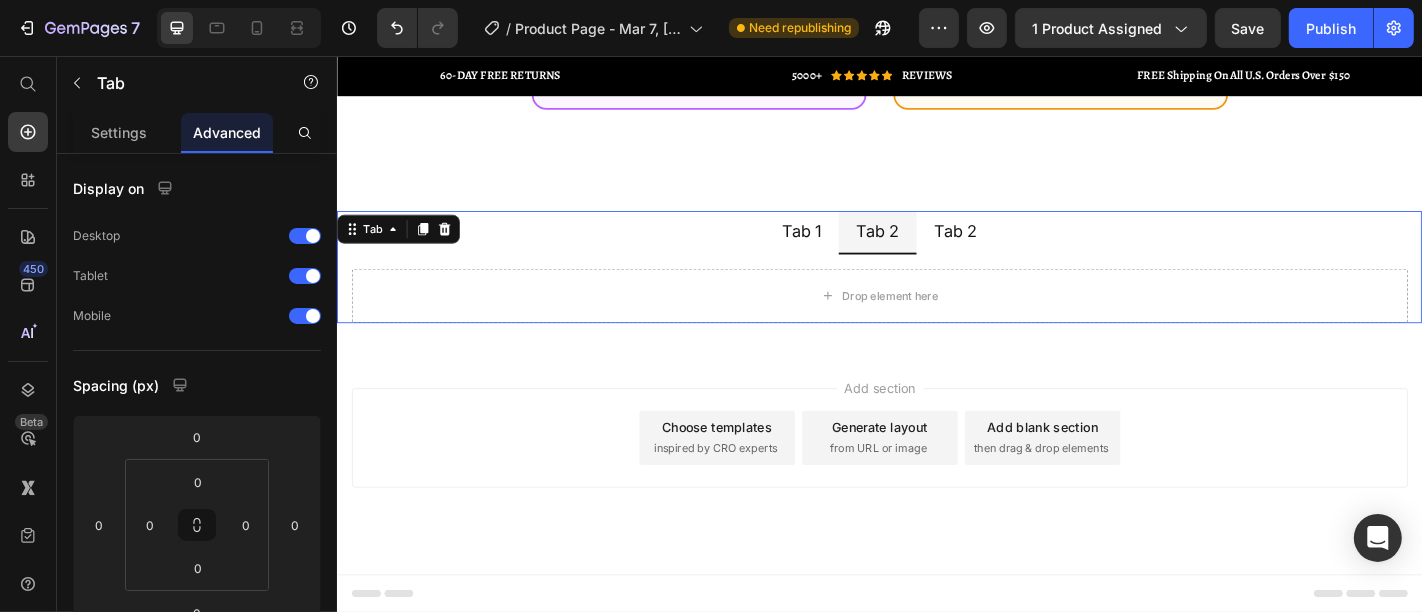 scroll, scrollTop: 8260, scrollLeft: 0, axis: vertical 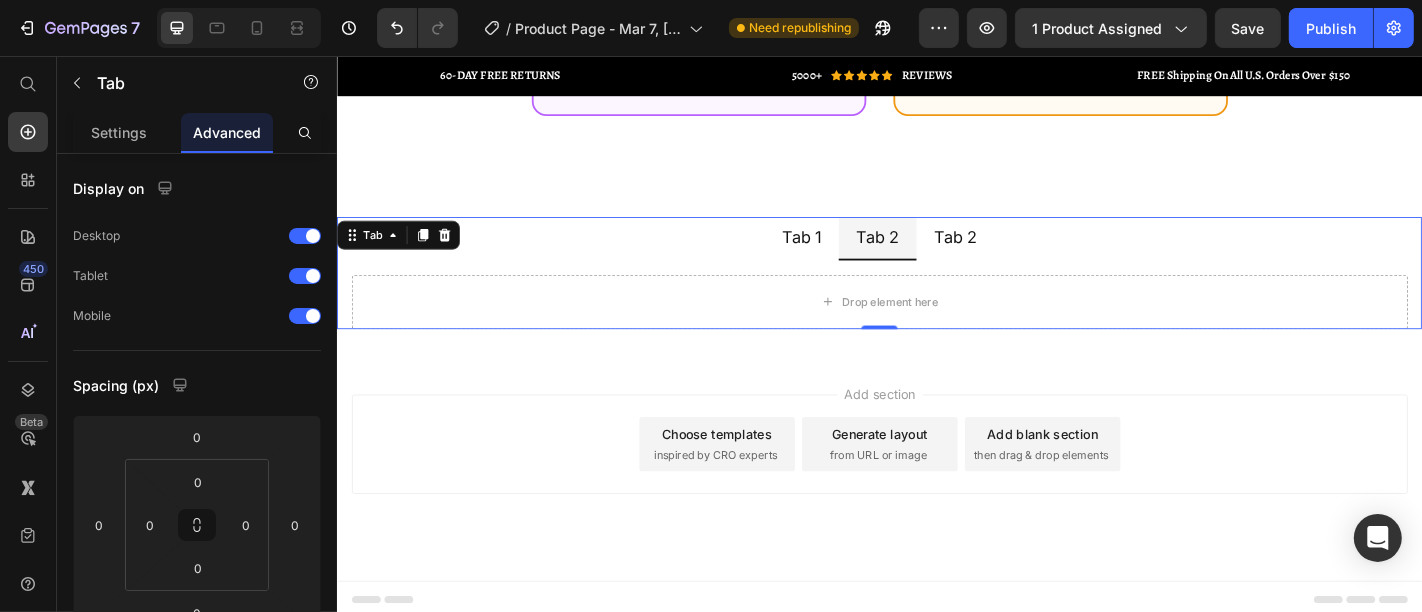 click on "Tab 1" at bounding box center (850, 257) 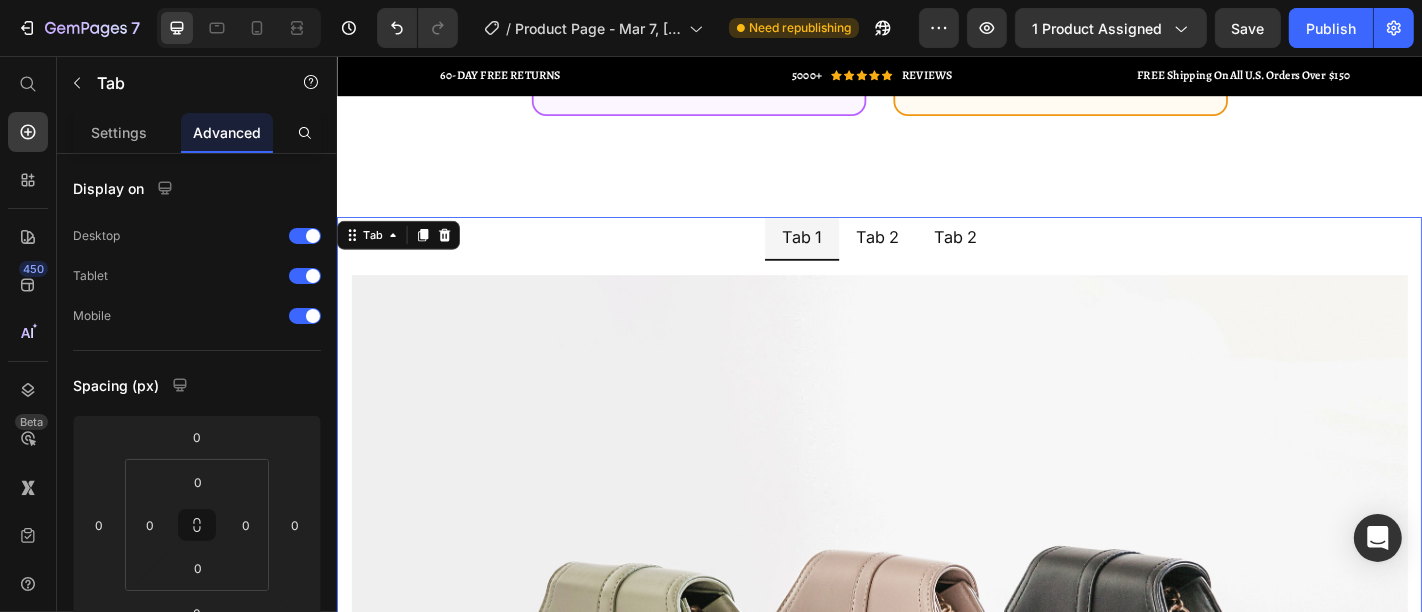 scroll, scrollTop: 8371, scrollLeft: 0, axis: vertical 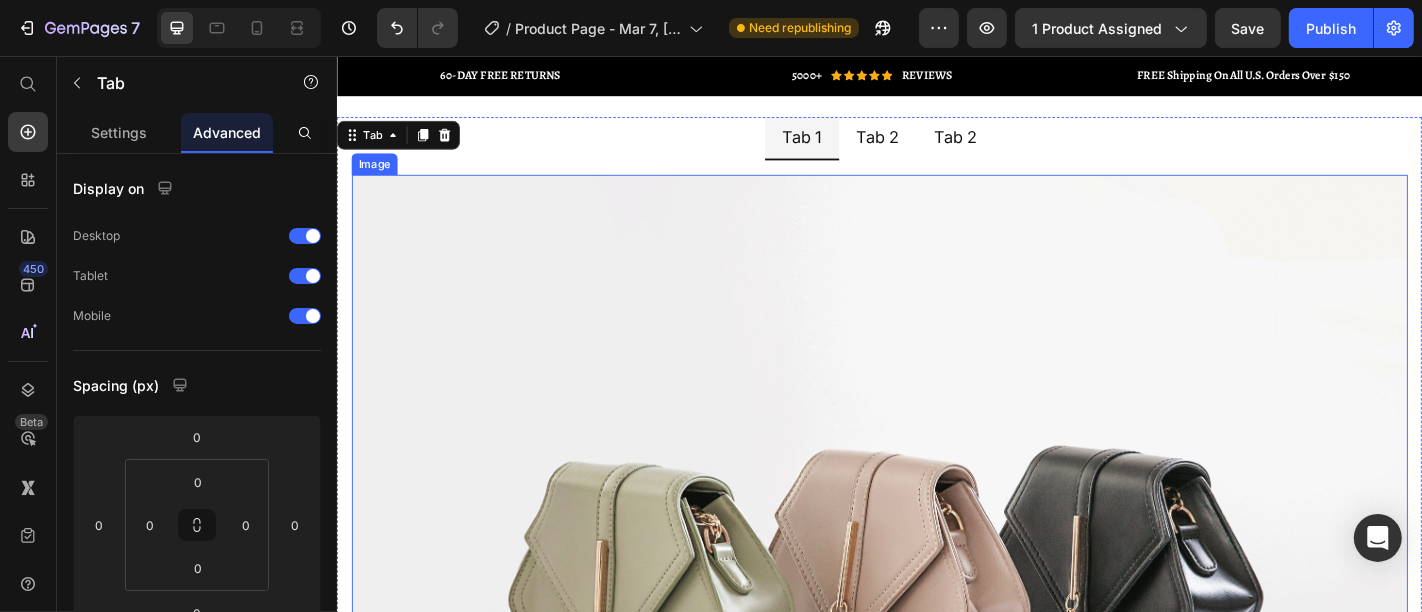 click at bounding box center (936, 625) 